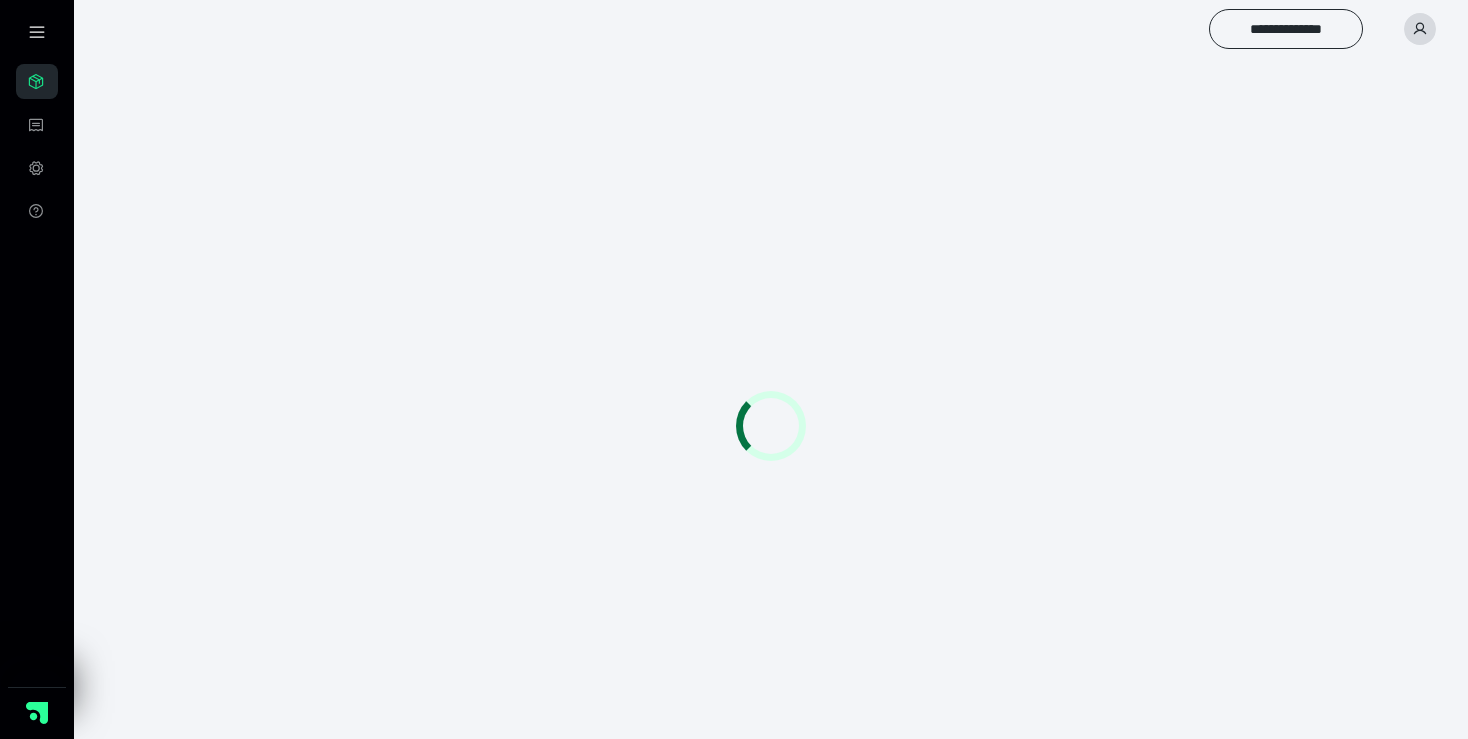 scroll, scrollTop: 0, scrollLeft: 0, axis: both 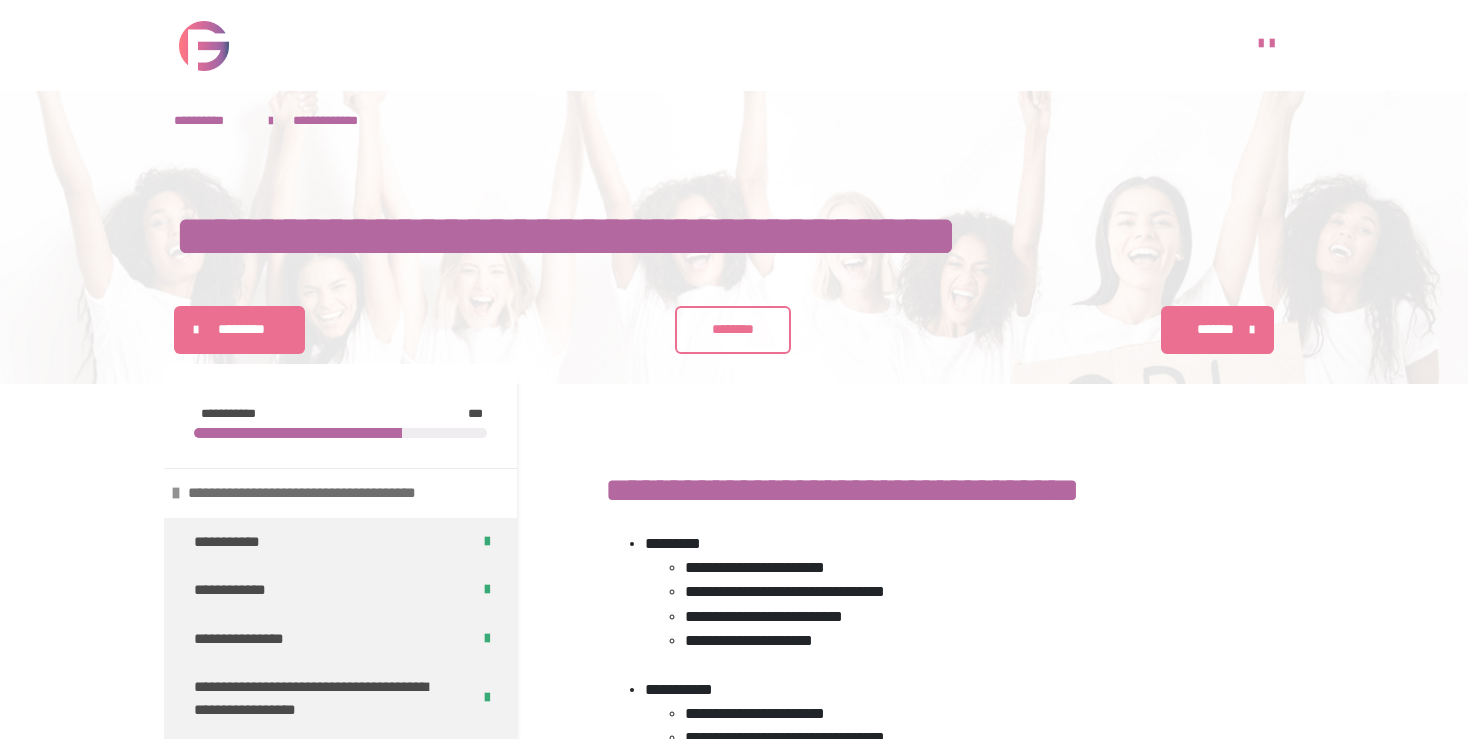 click on "**********" at bounding box center (342, 493) 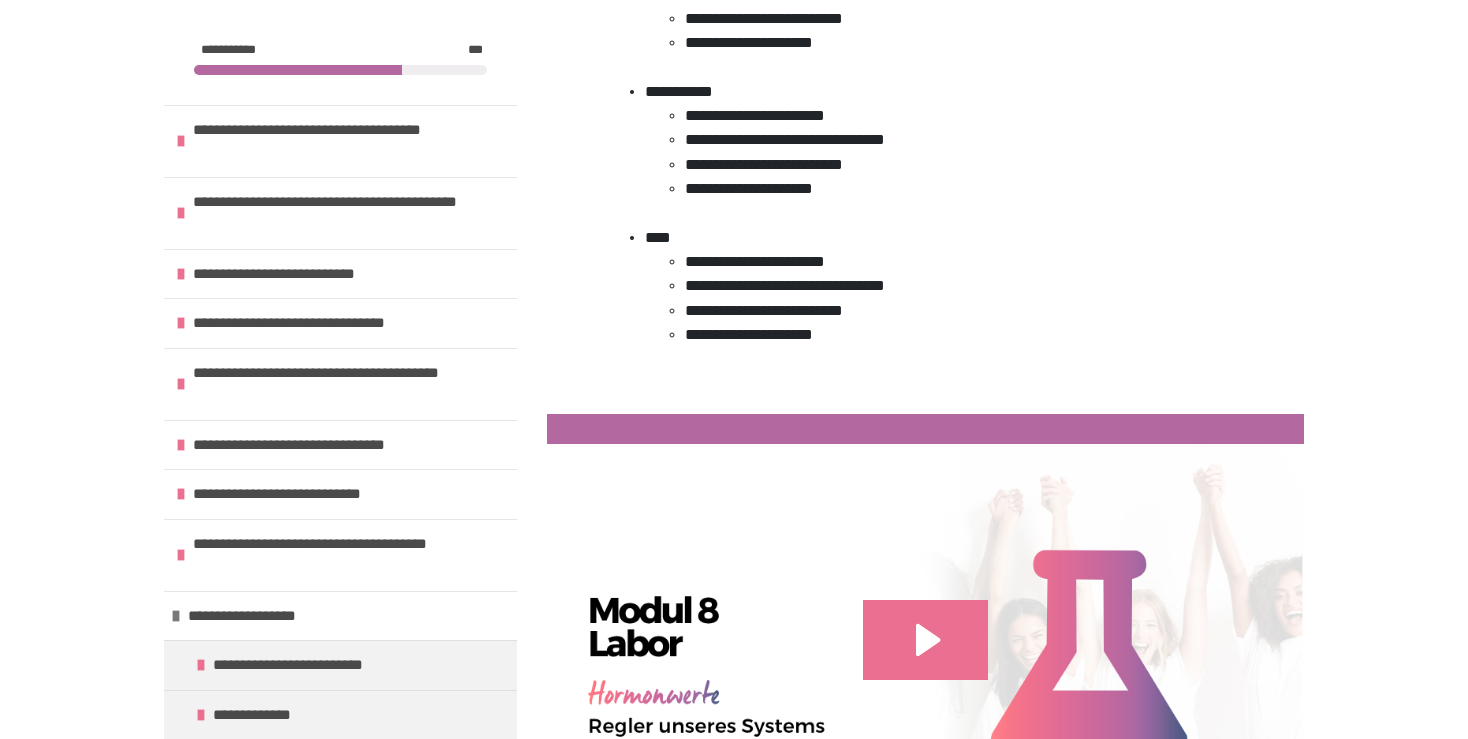 scroll, scrollTop: 604, scrollLeft: 0, axis: vertical 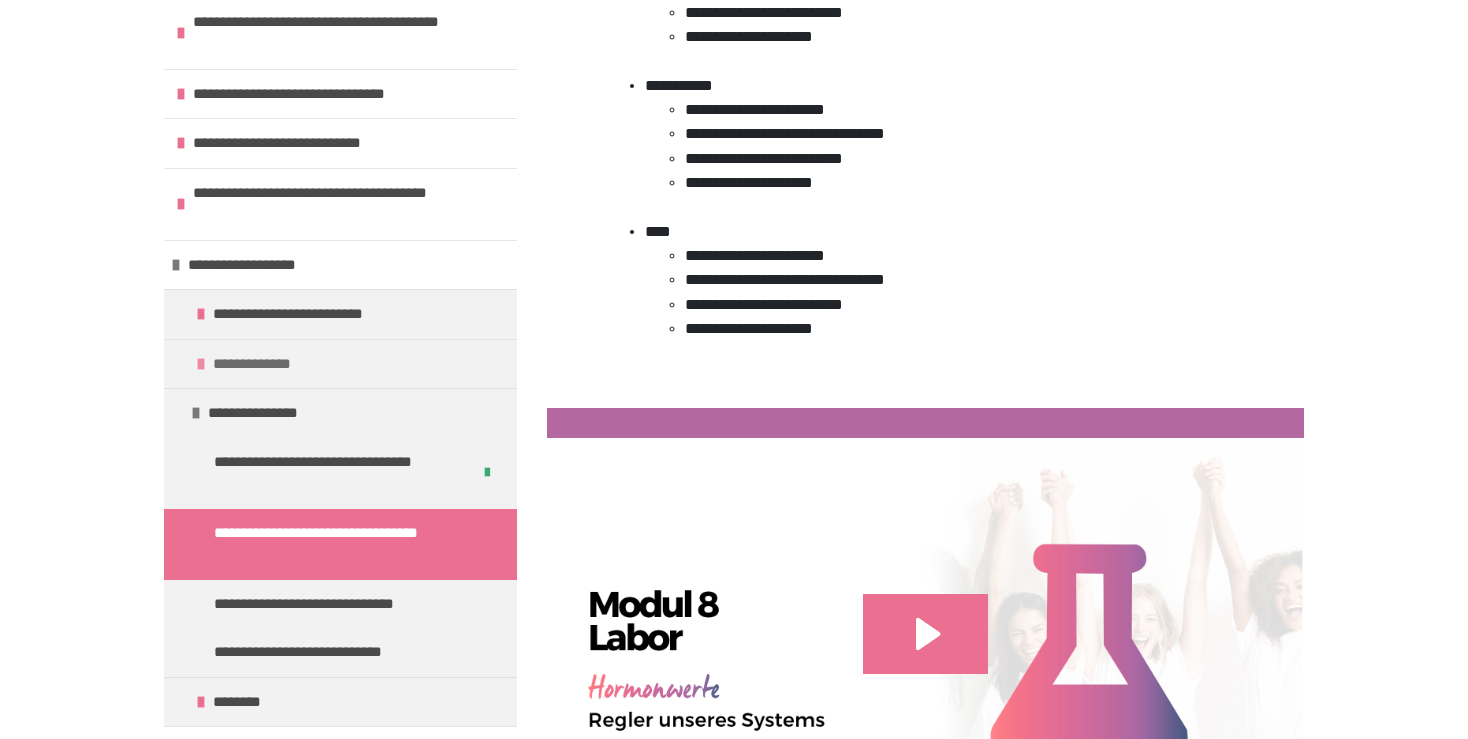 click on "**********" at bounding box center [340, 364] 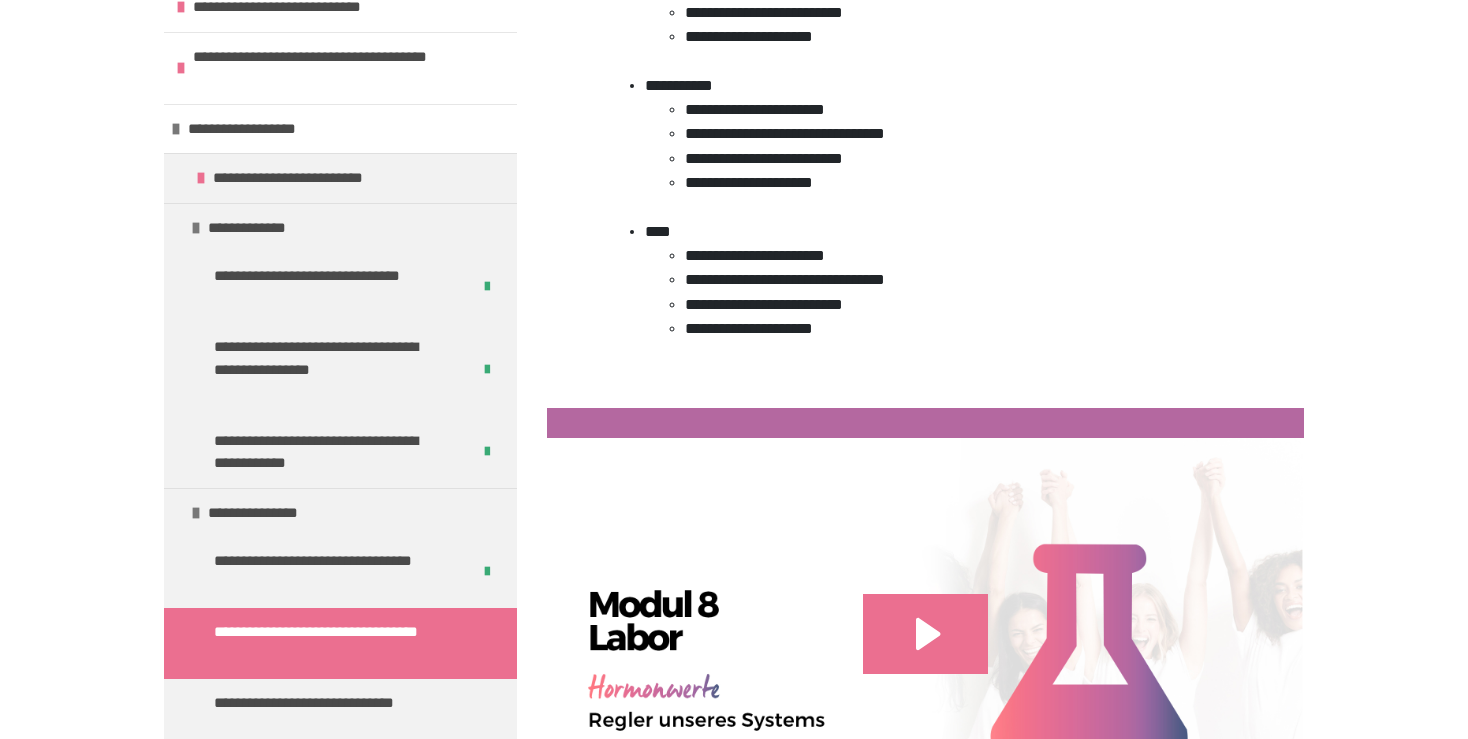 scroll, scrollTop: 533, scrollLeft: 0, axis: vertical 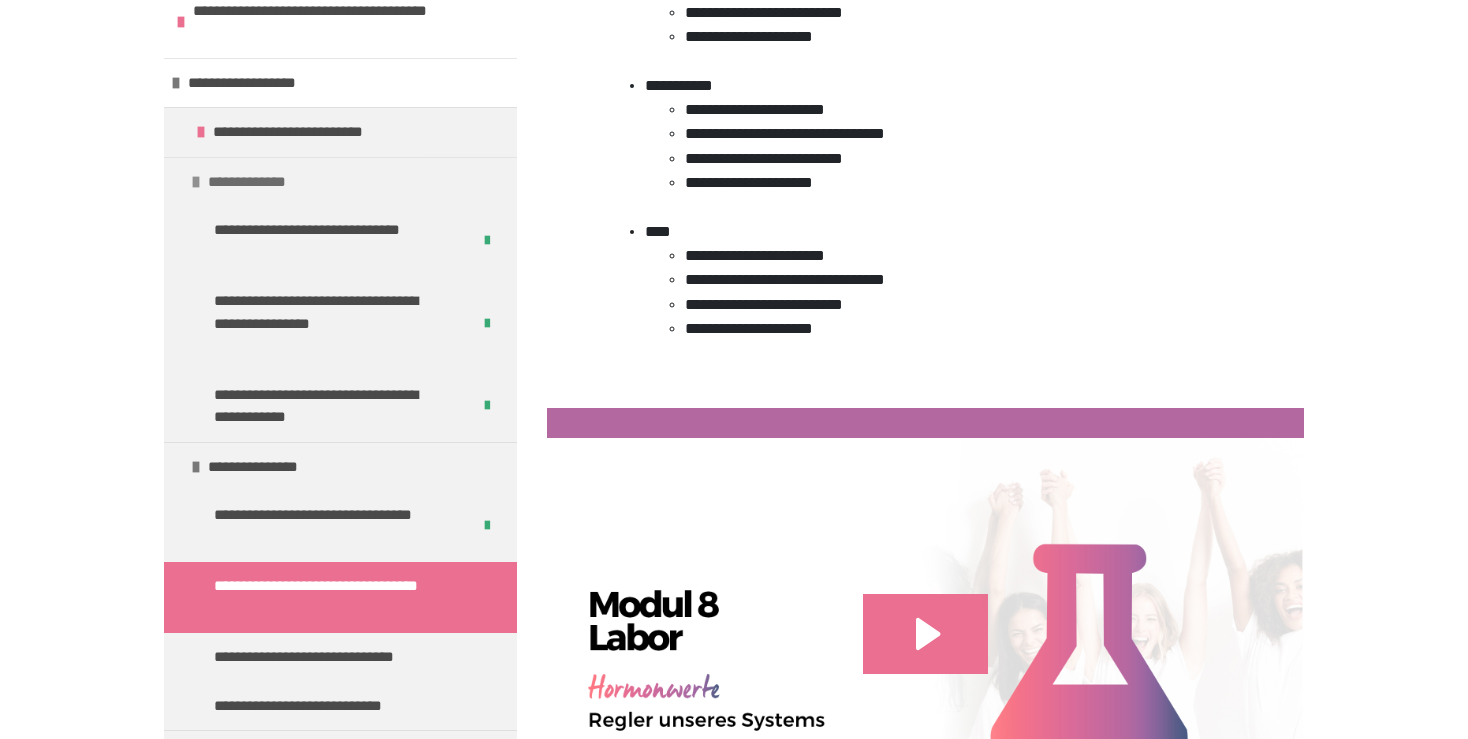click on "**********" at bounding box center [340, 182] 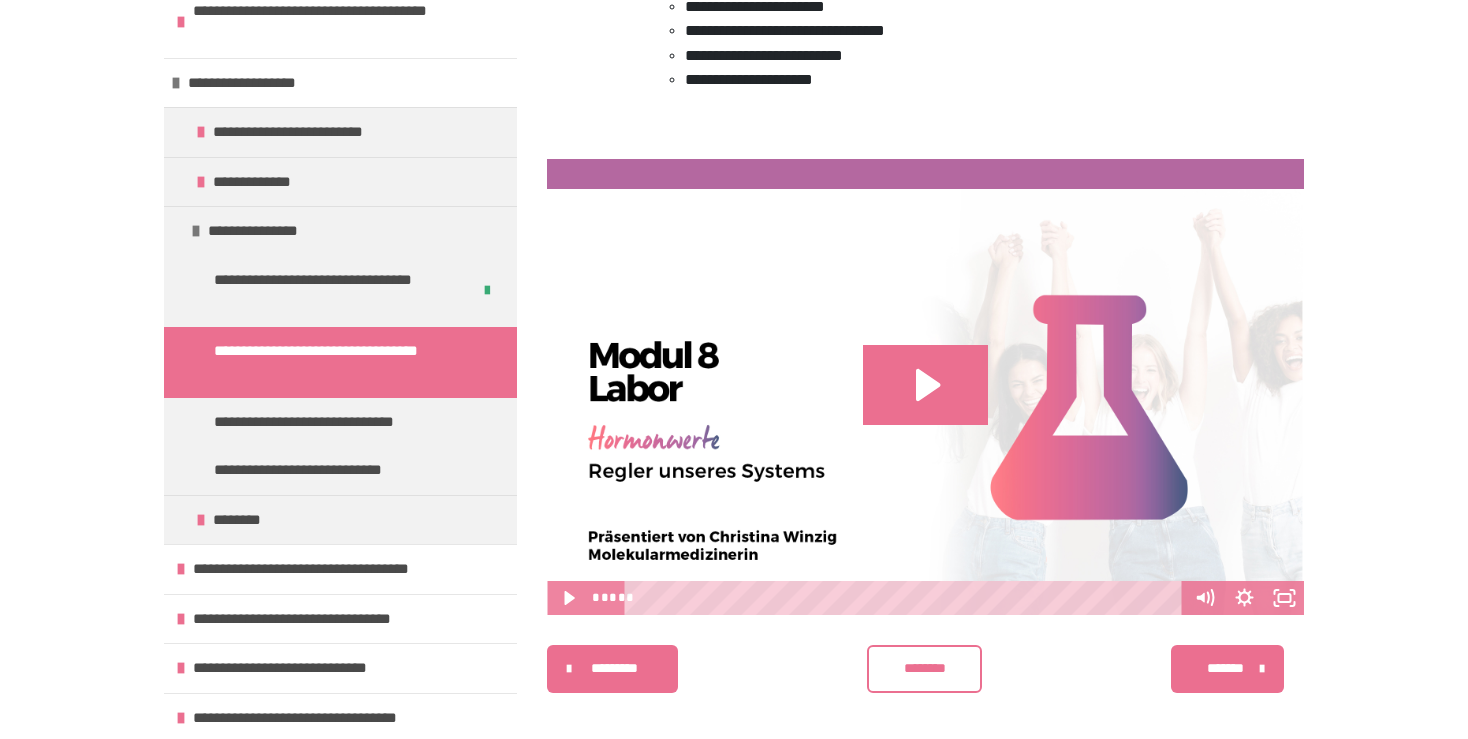 scroll, scrollTop: 866, scrollLeft: 0, axis: vertical 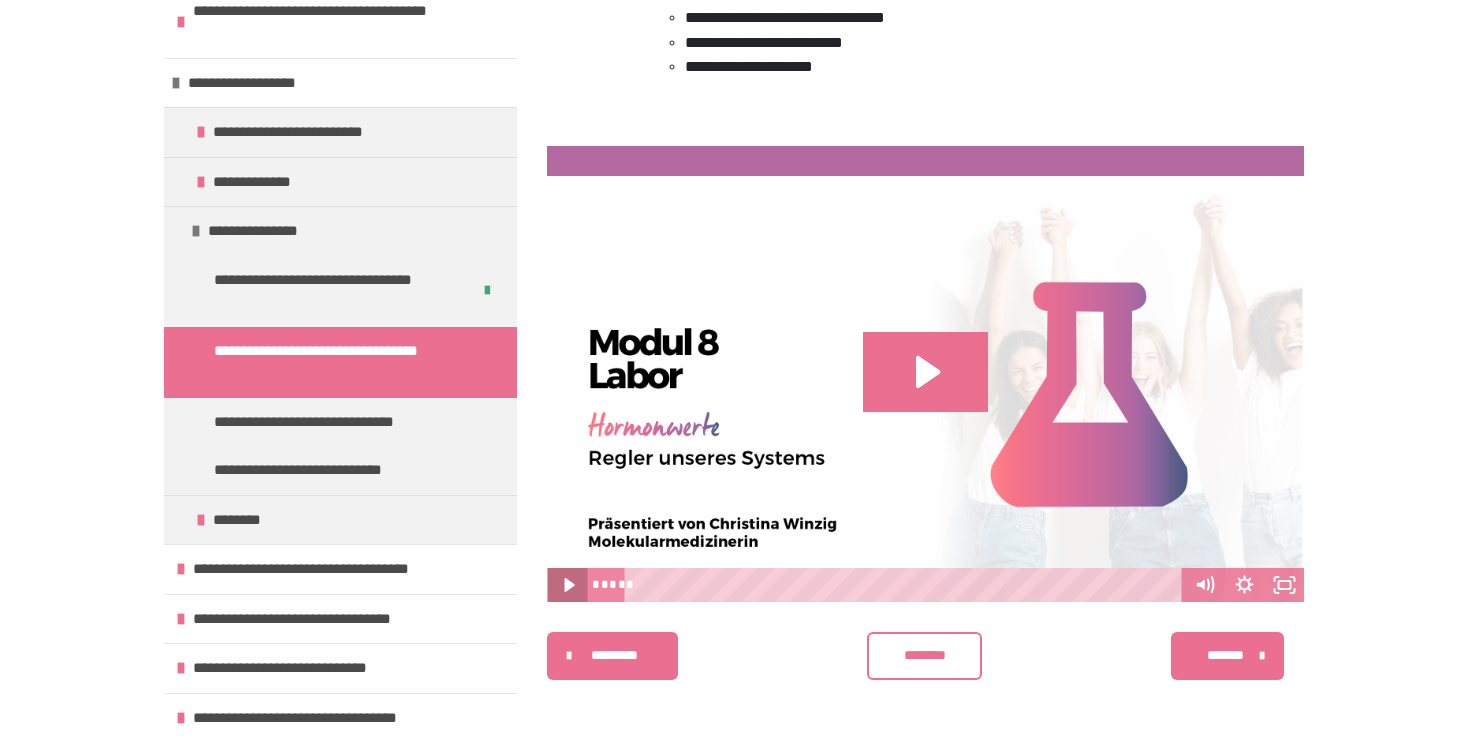 click 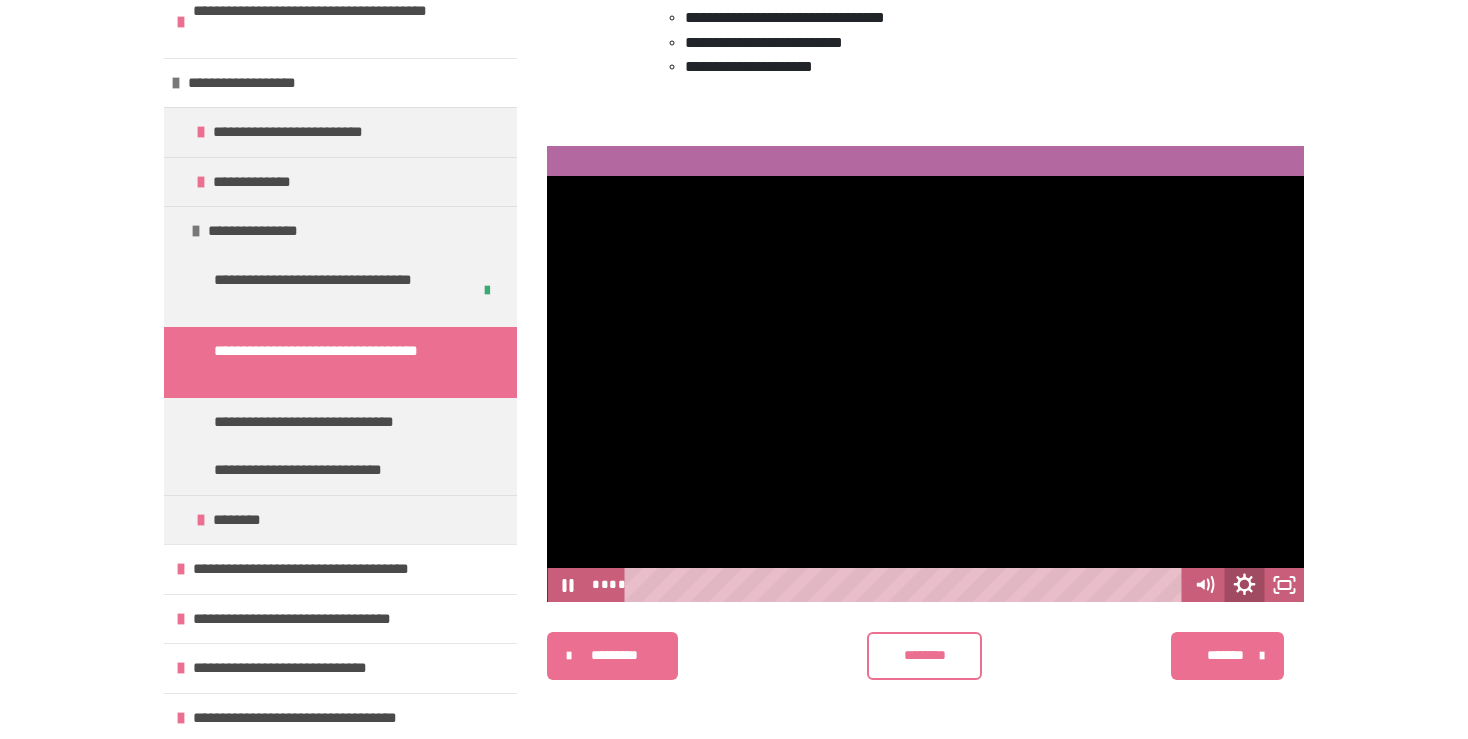 click 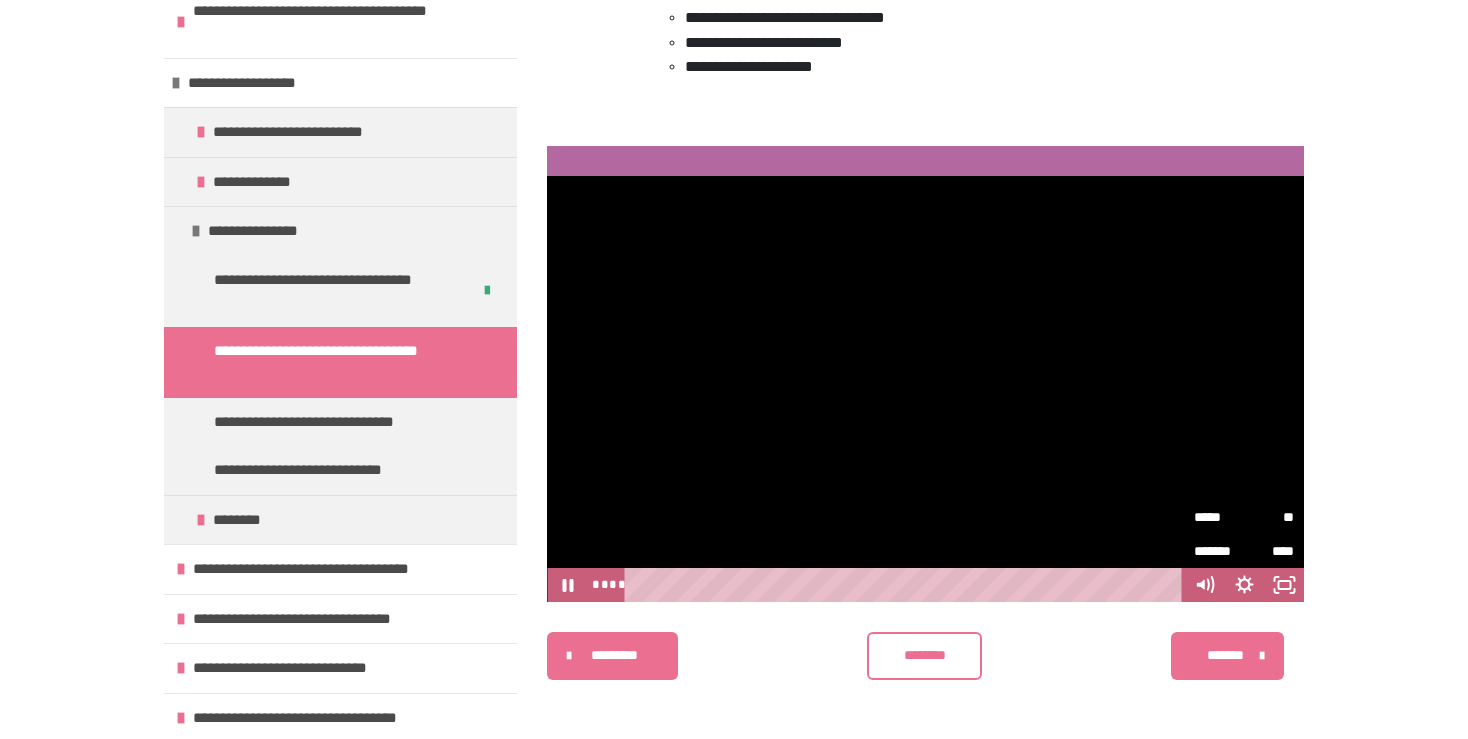 click on "**" at bounding box center (1269, 517) 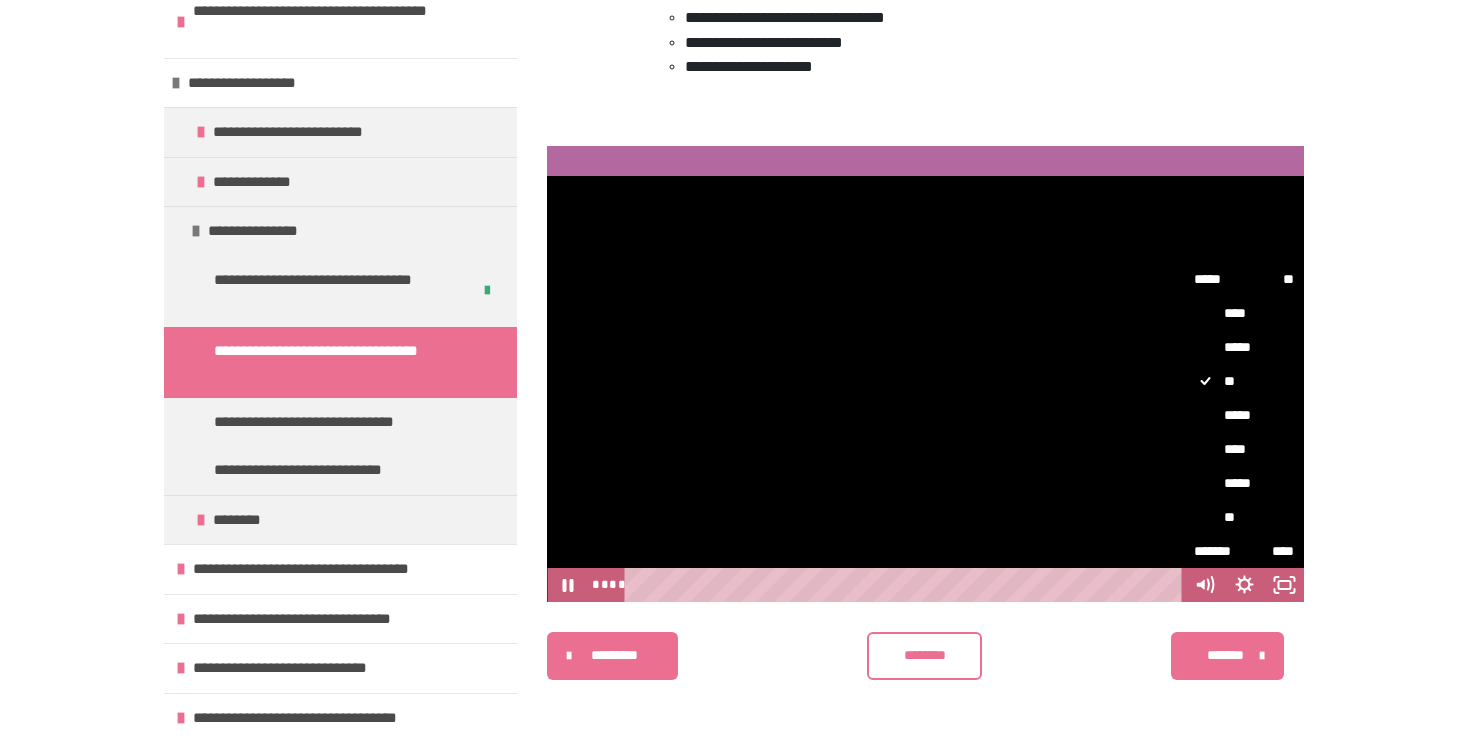 click on "****" at bounding box center [1184, 432] 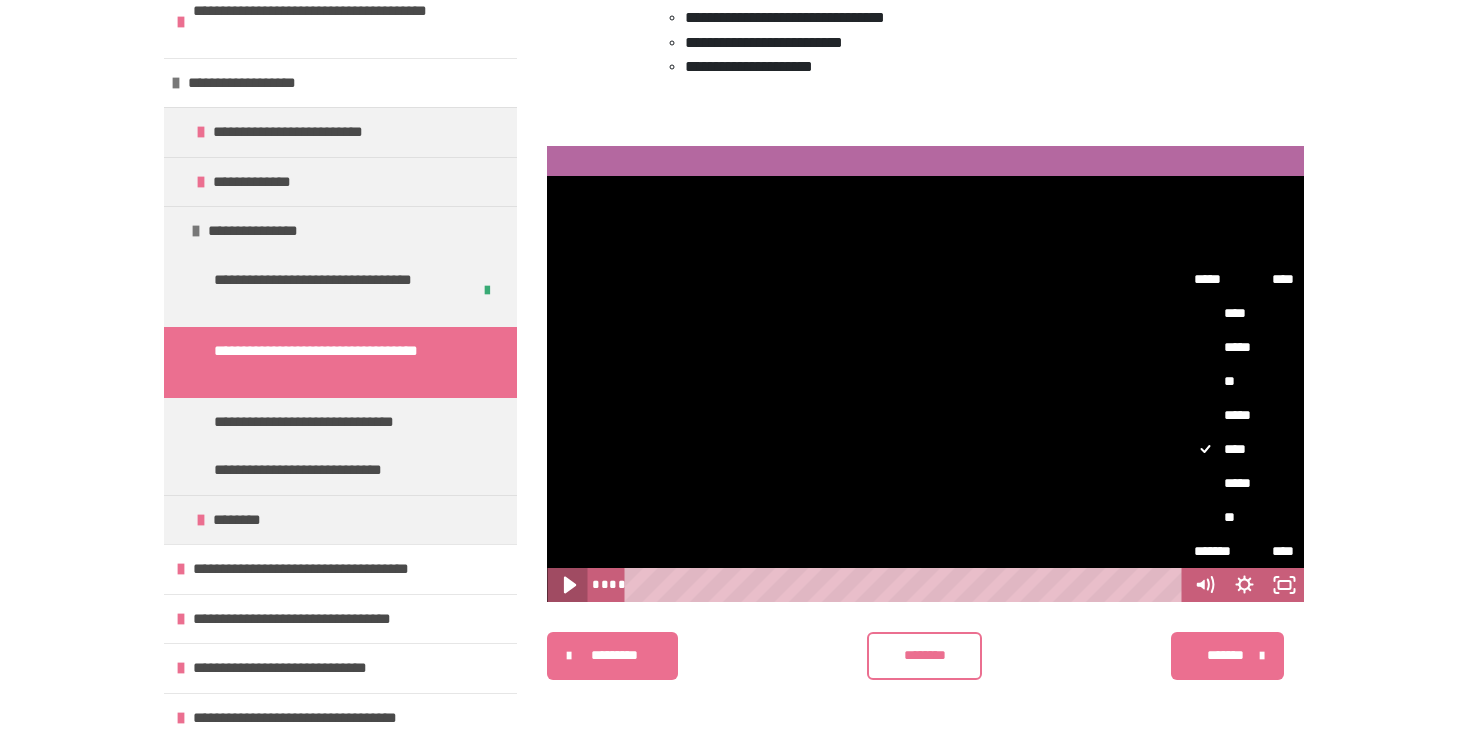 click 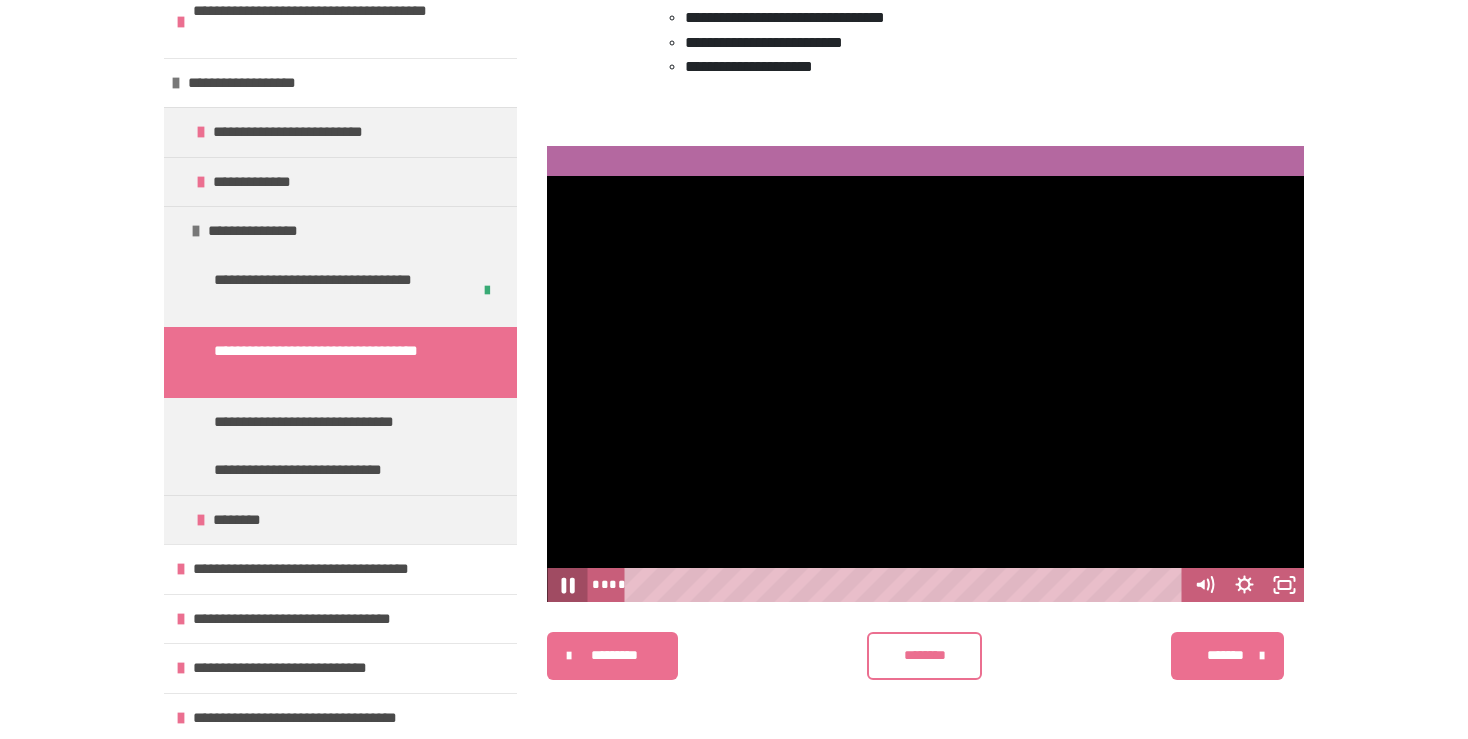 click 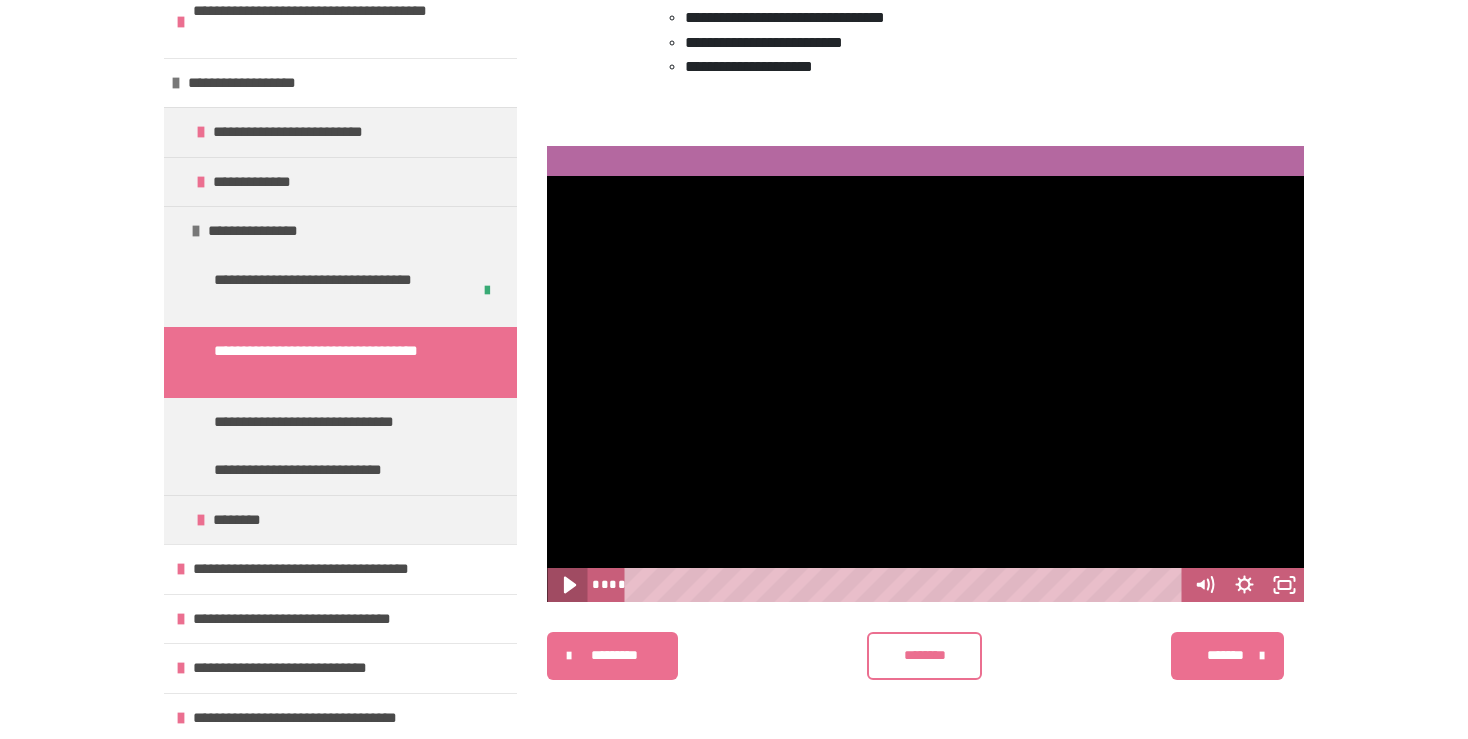 click 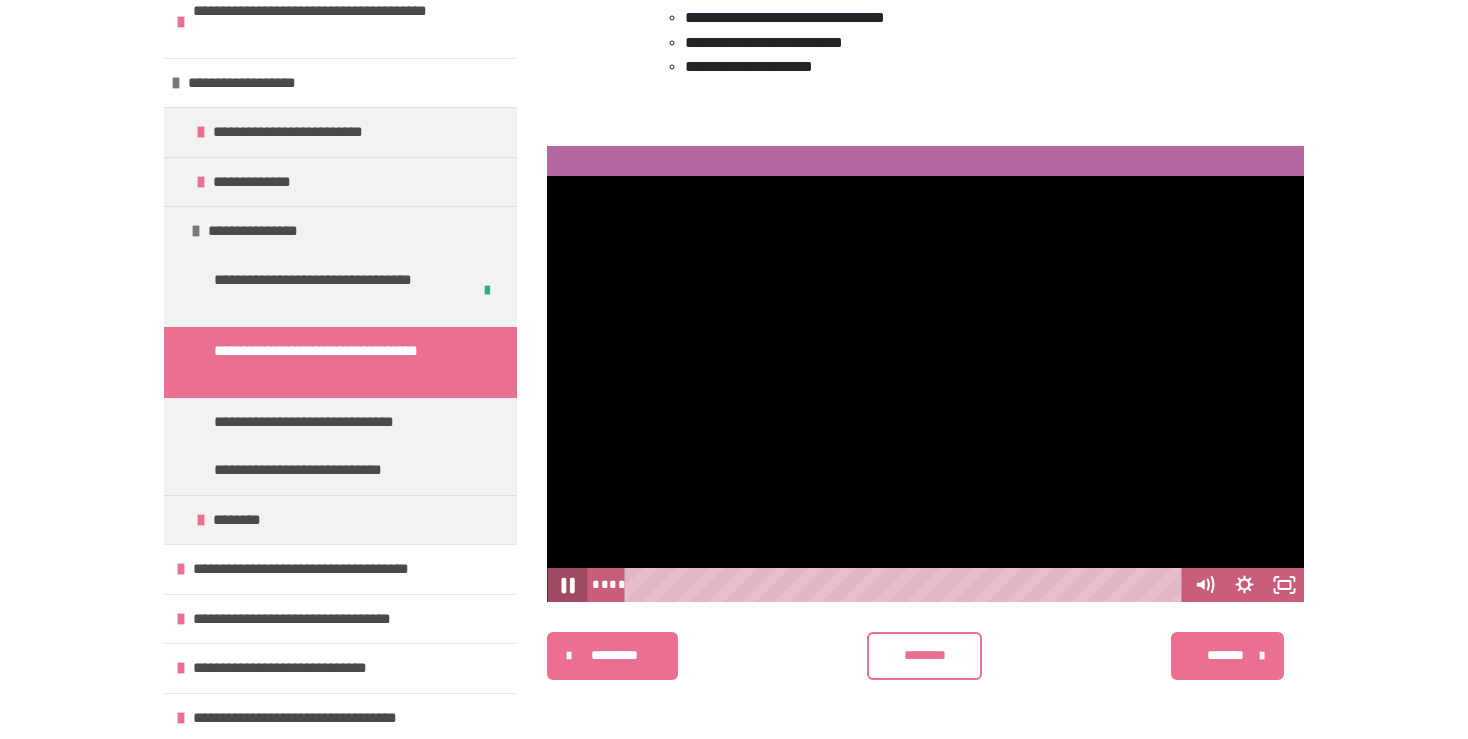 click 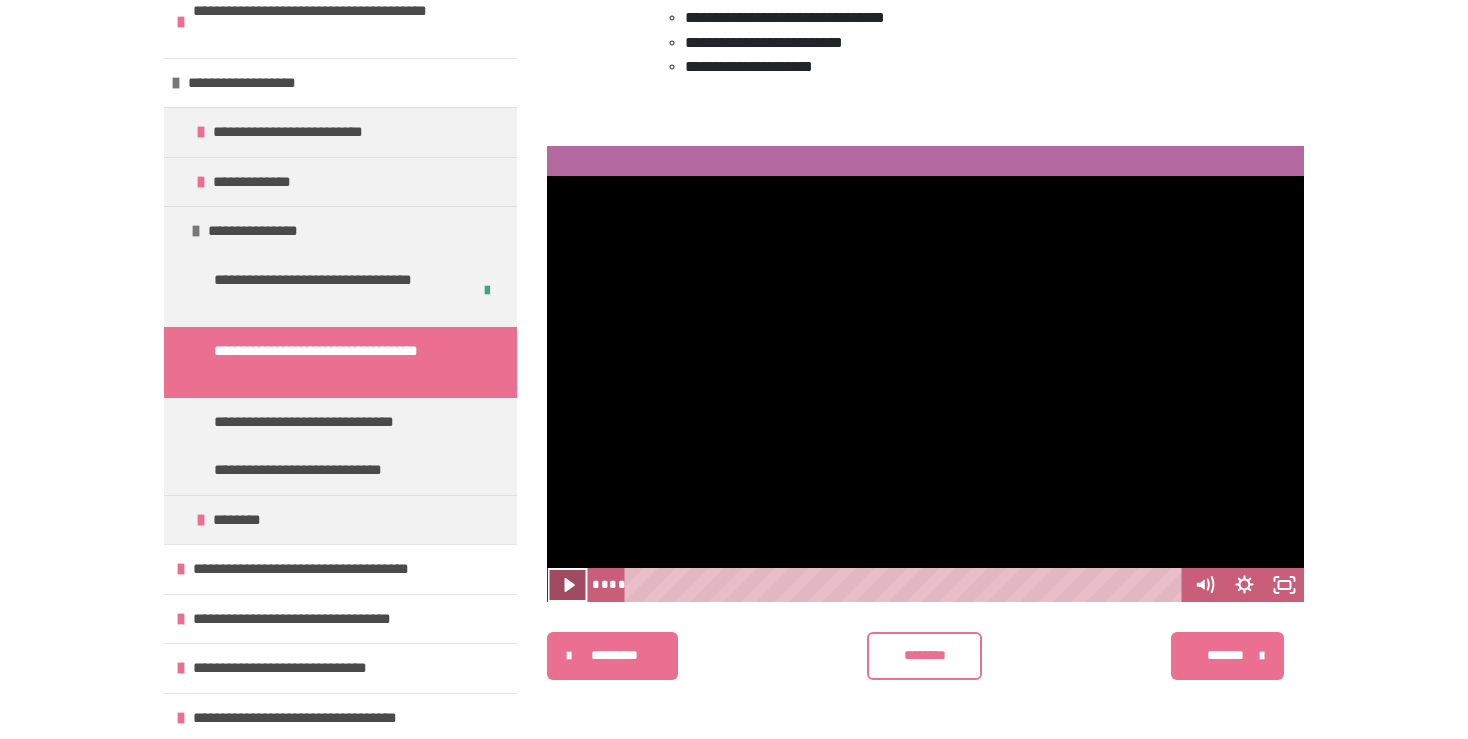 click 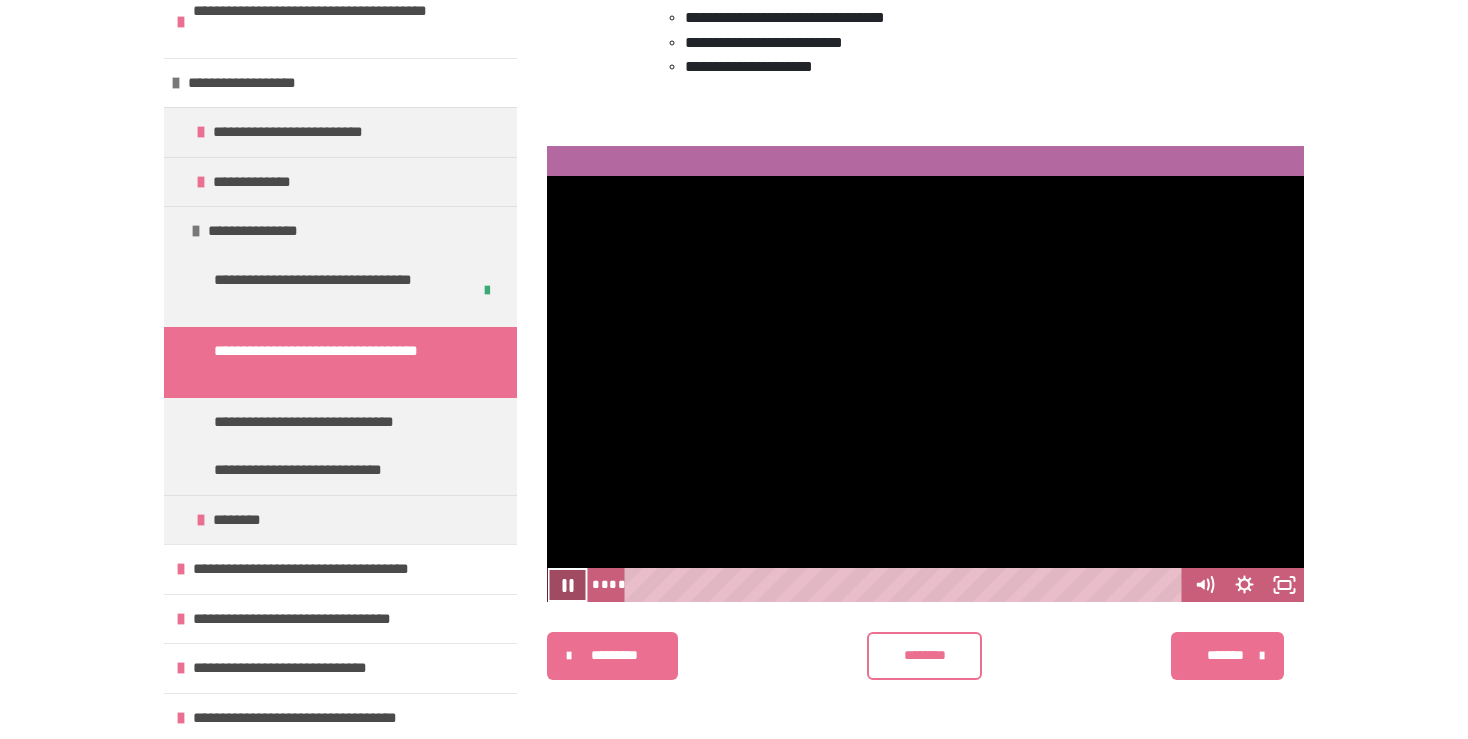 click 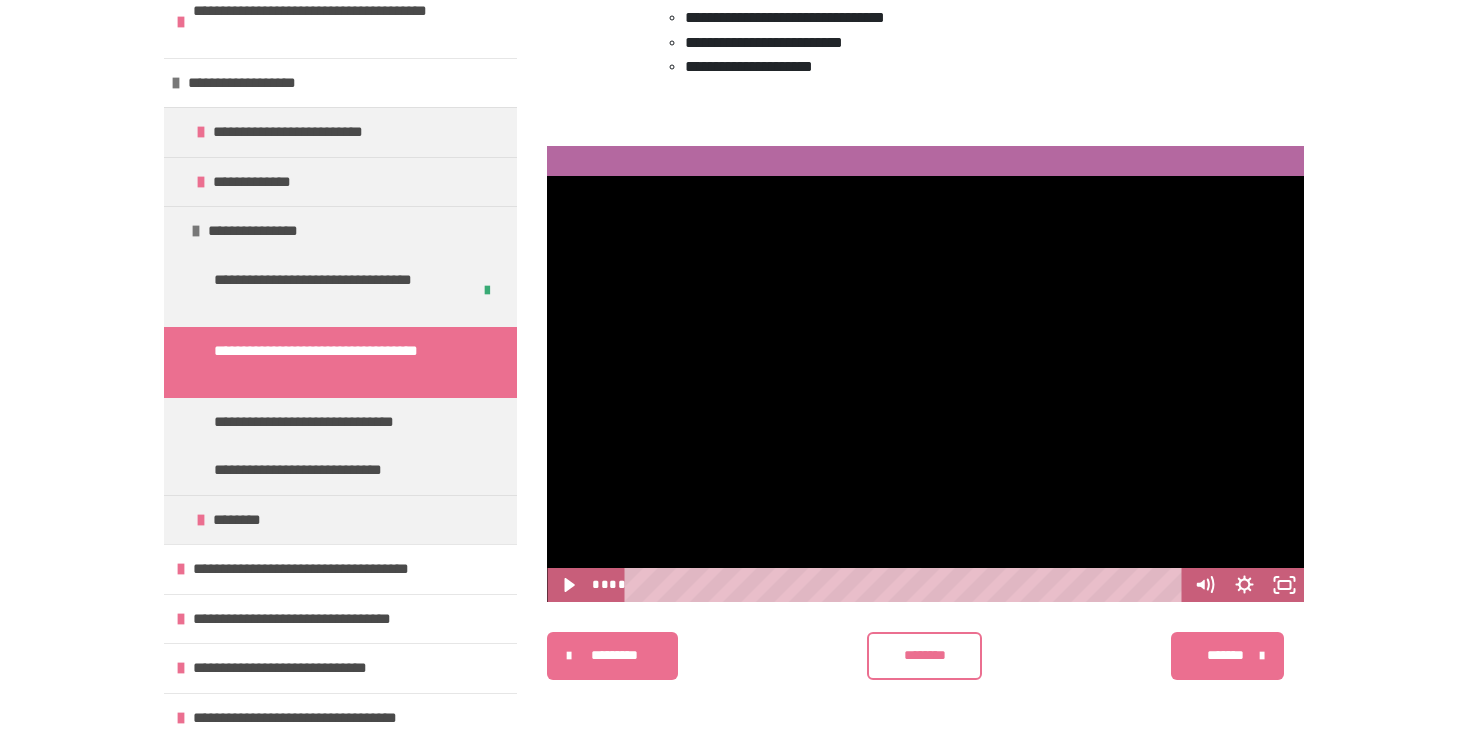 click on "**********" at bounding box center [734, -18] 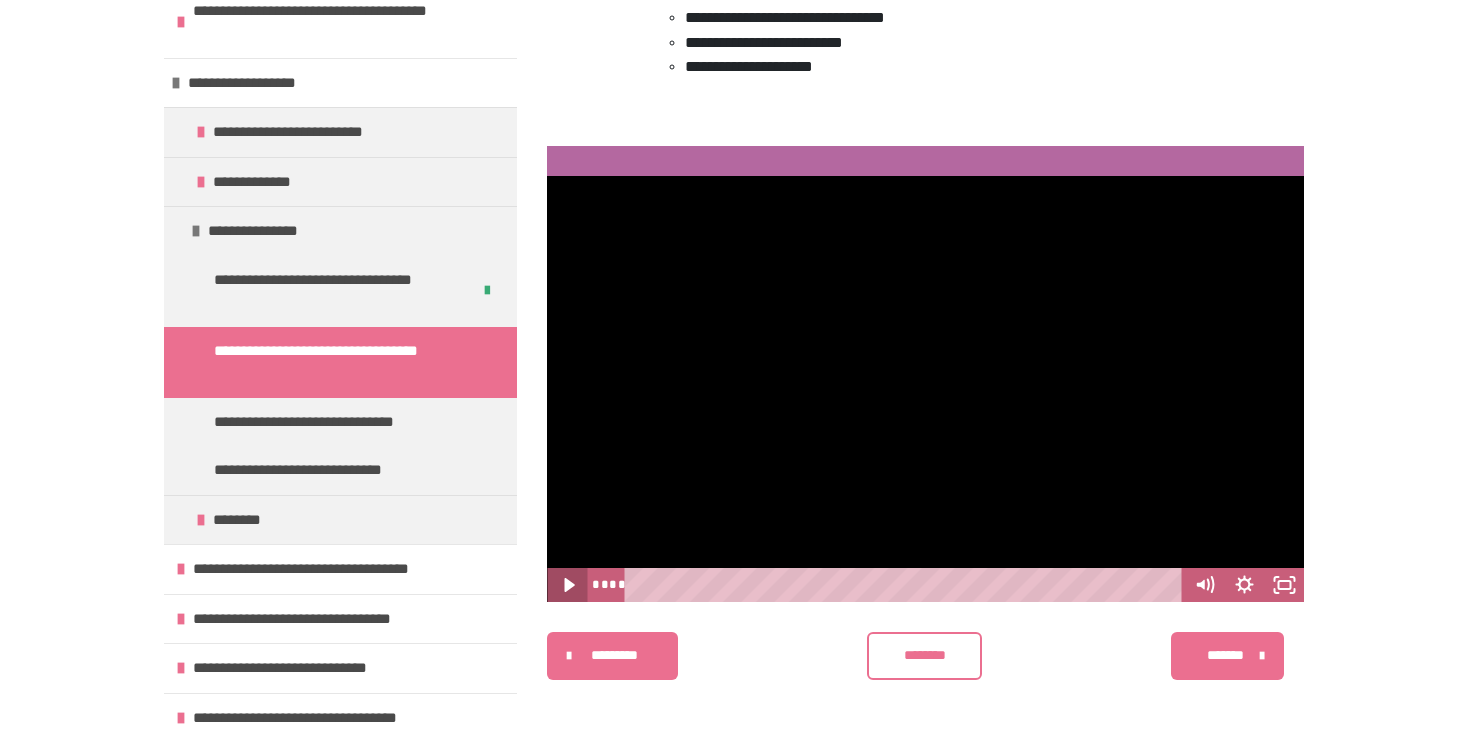 click 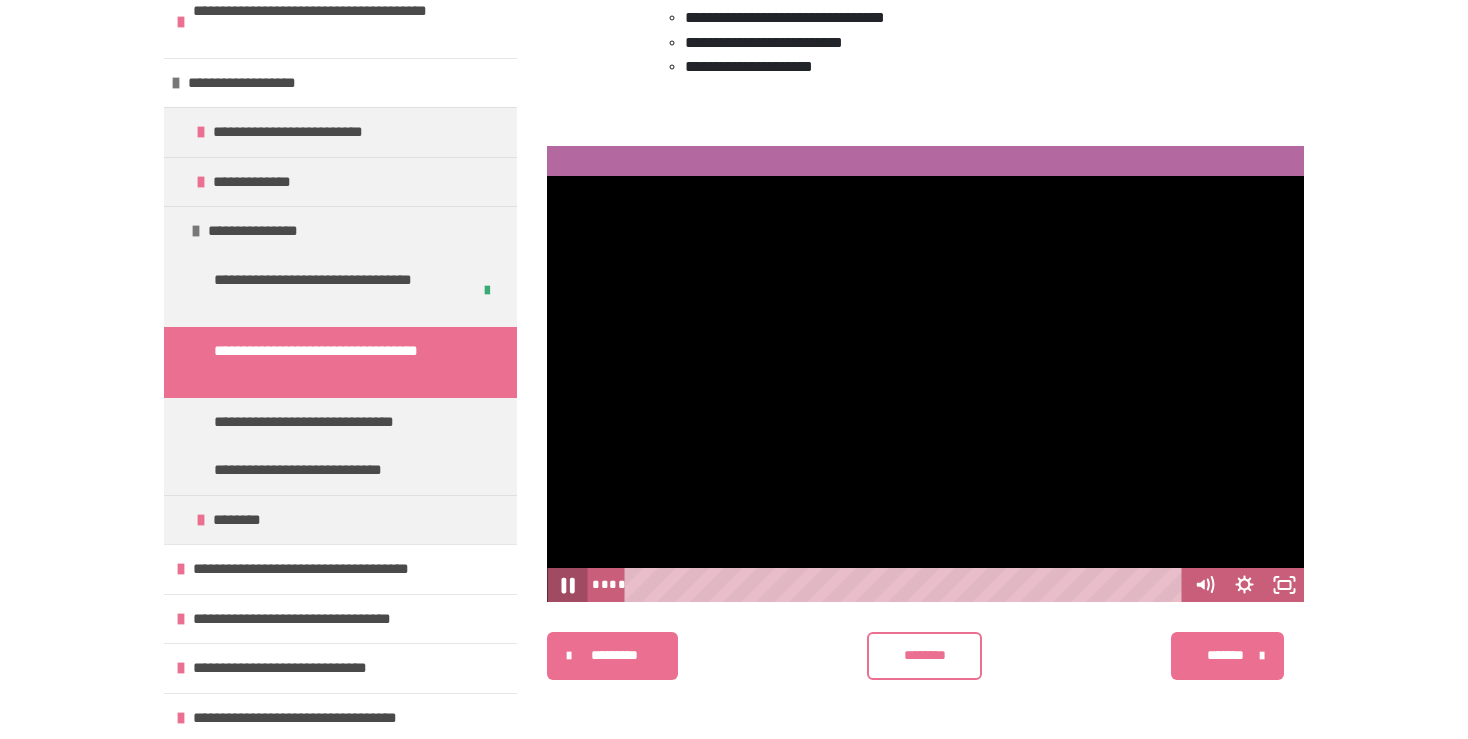 click 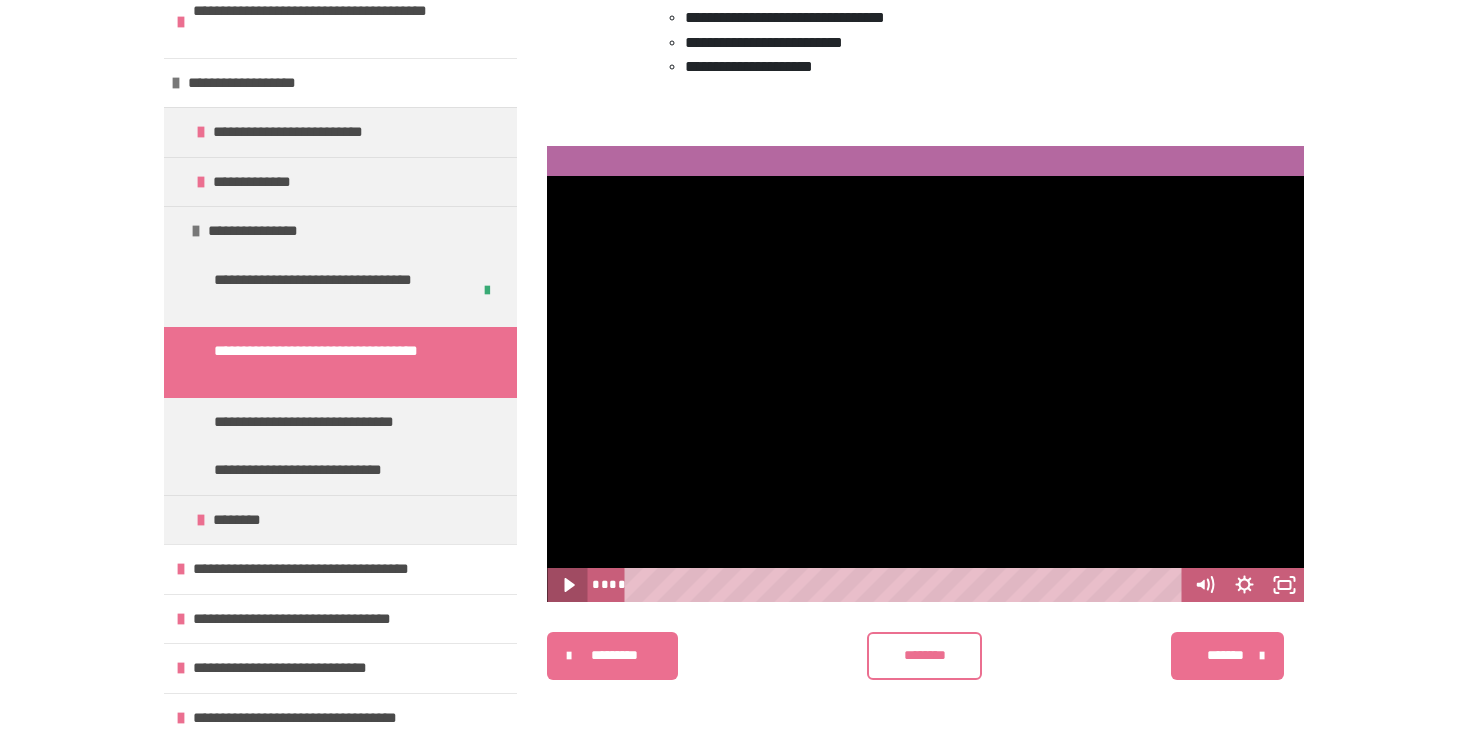 click 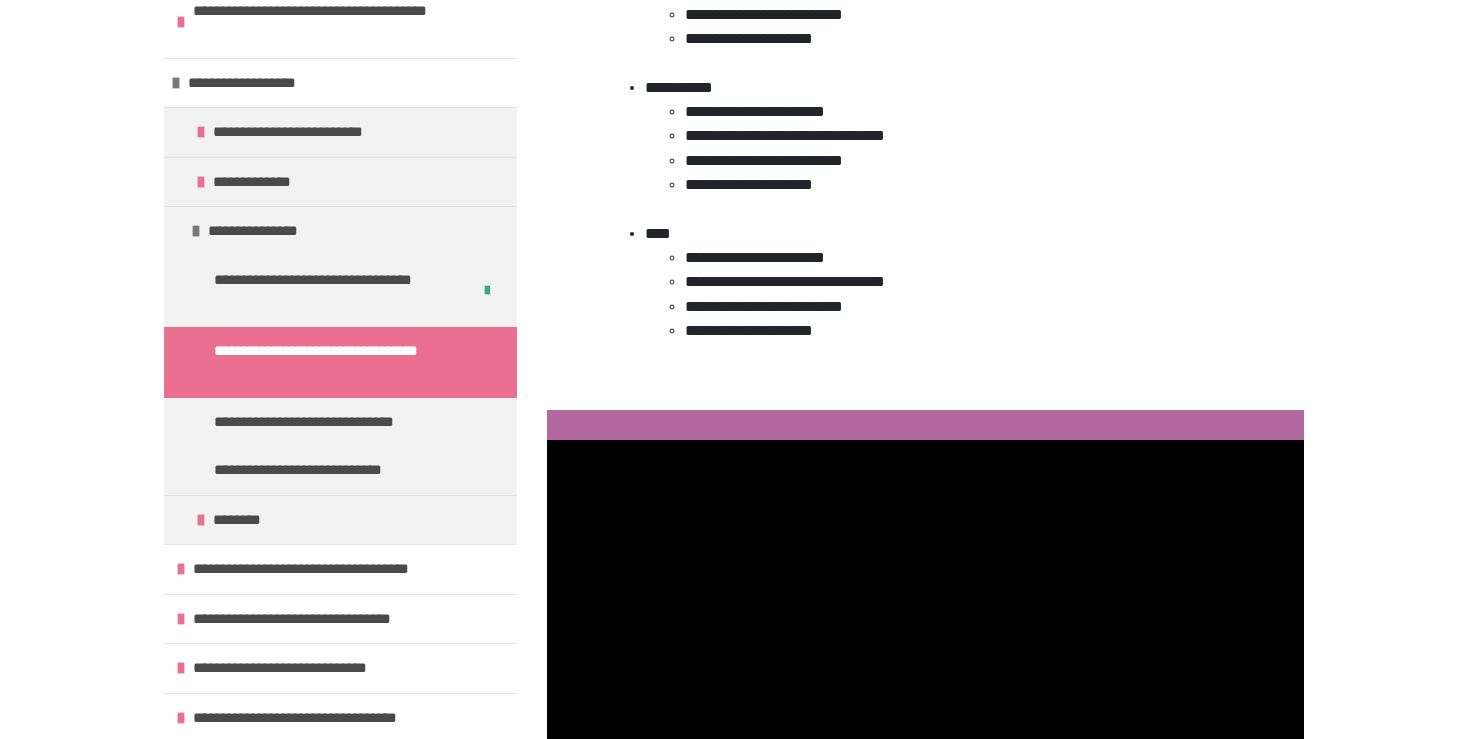 scroll, scrollTop: 549, scrollLeft: 0, axis: vertical 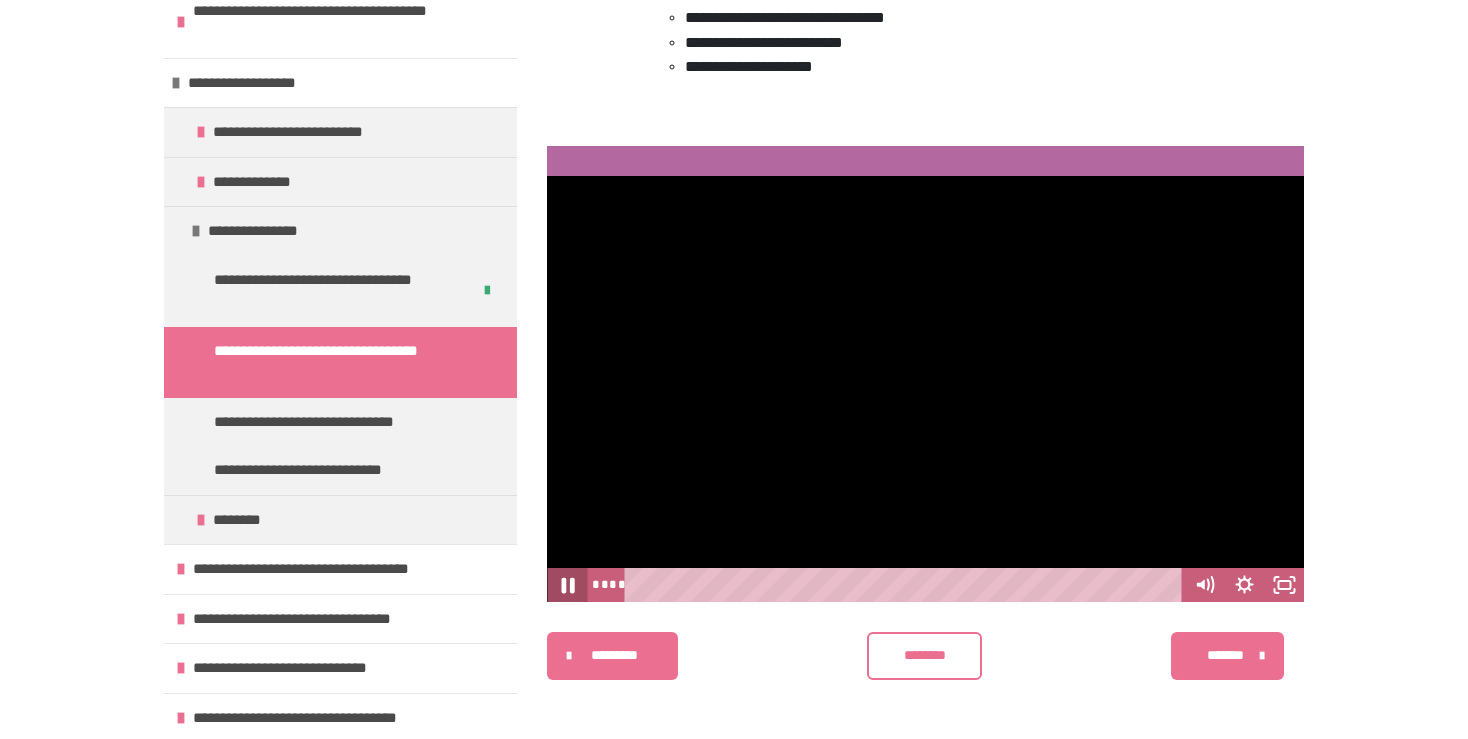 click 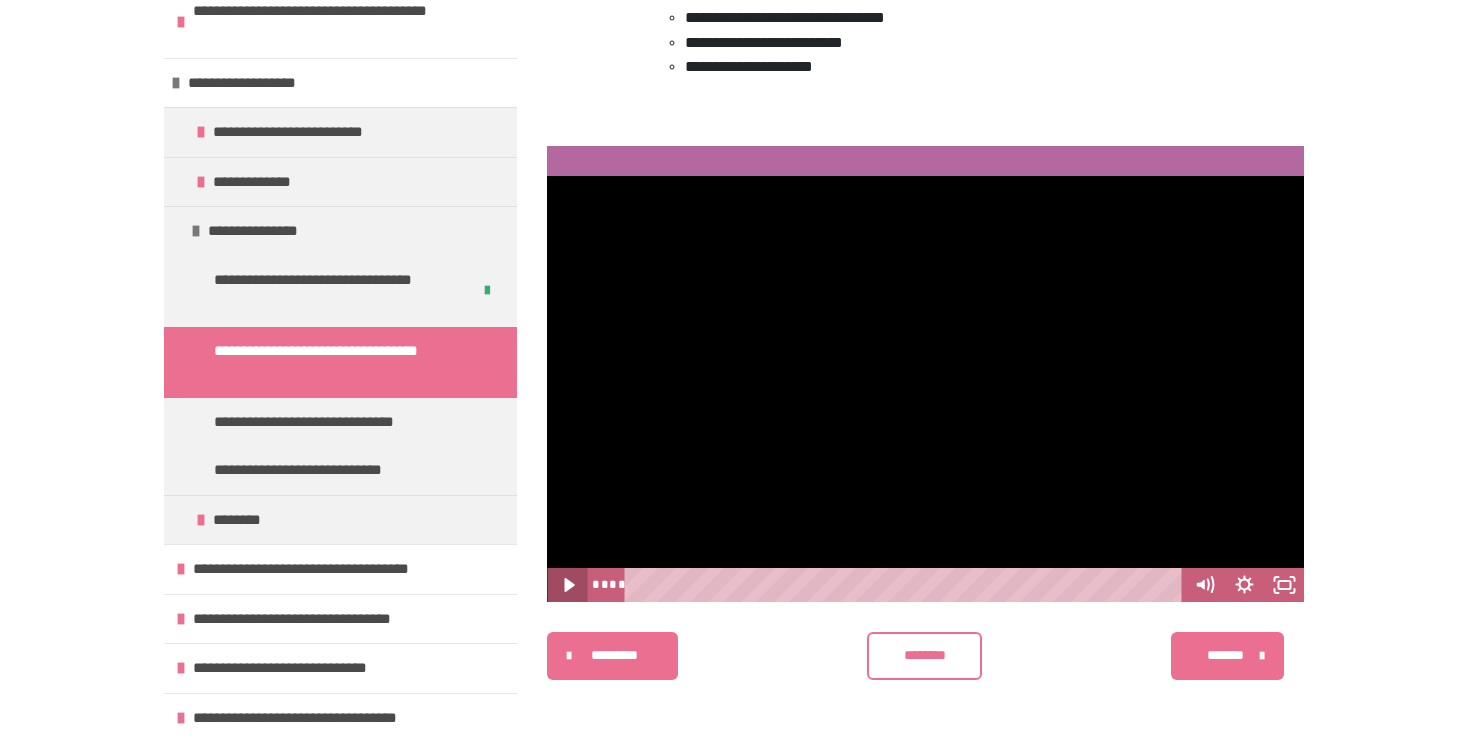 click 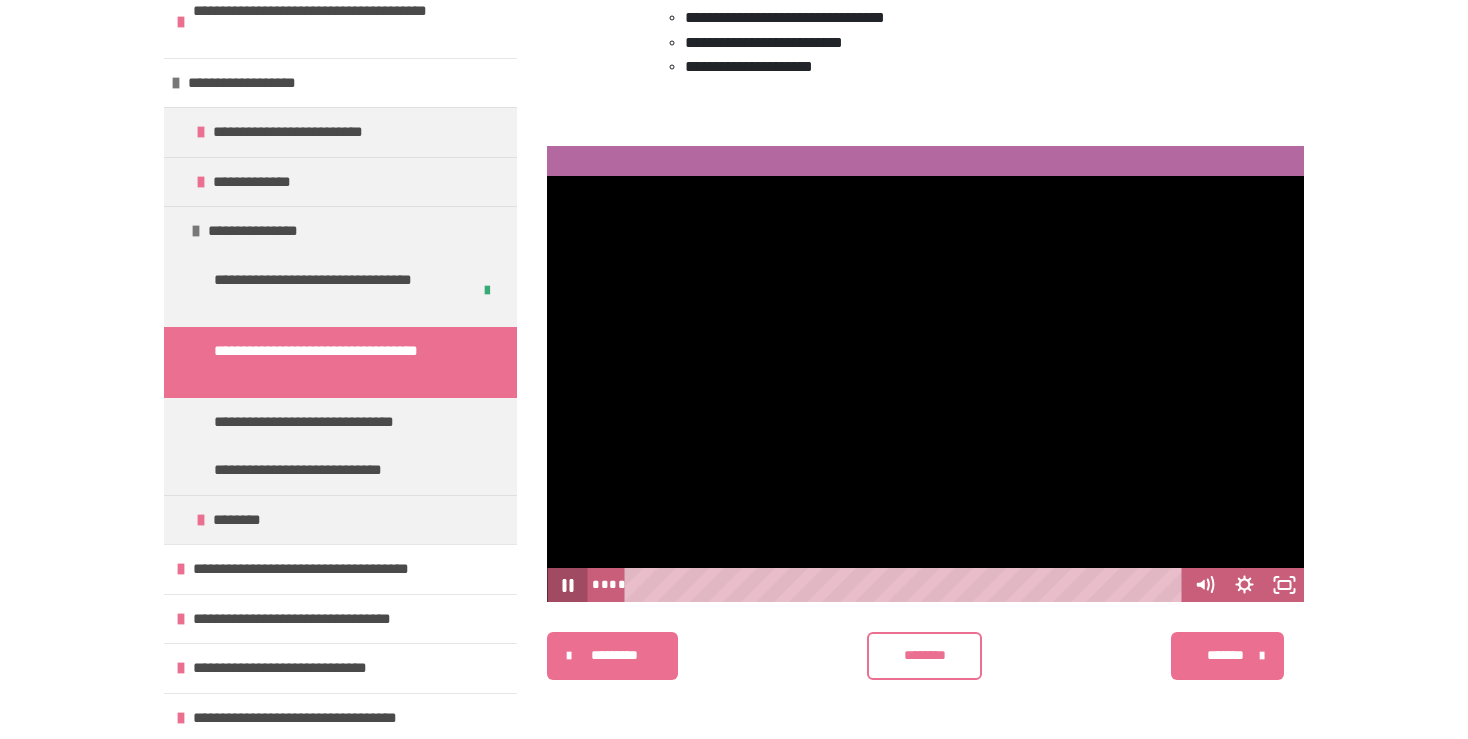click 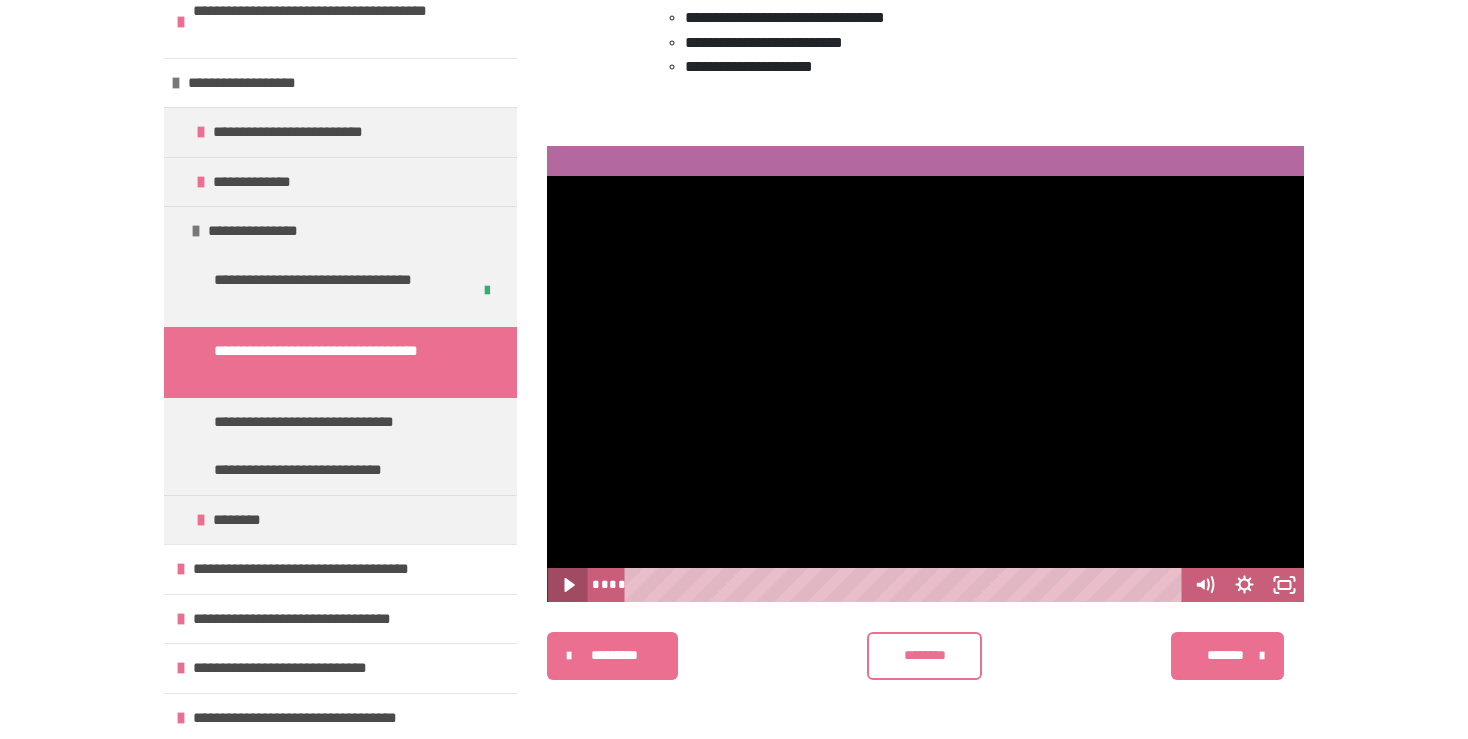 click 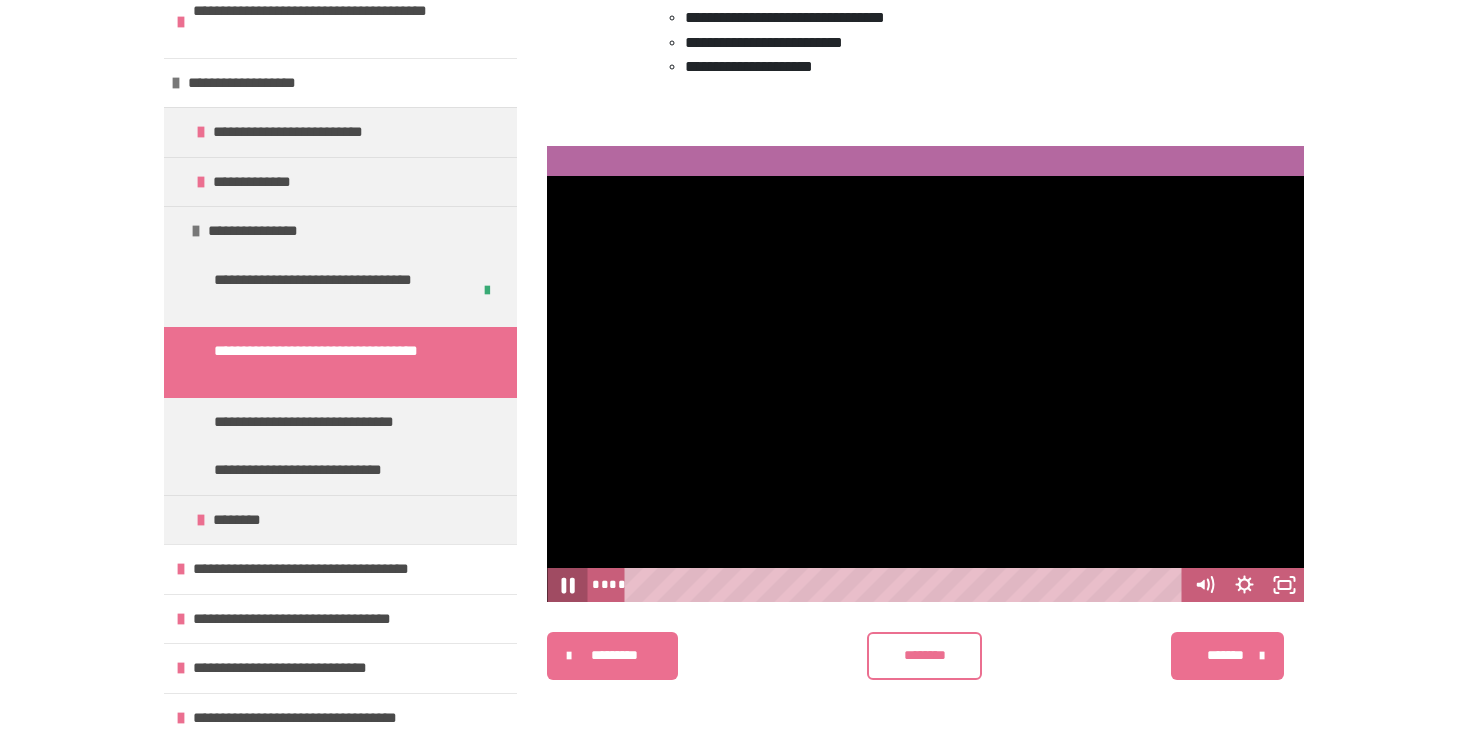 click 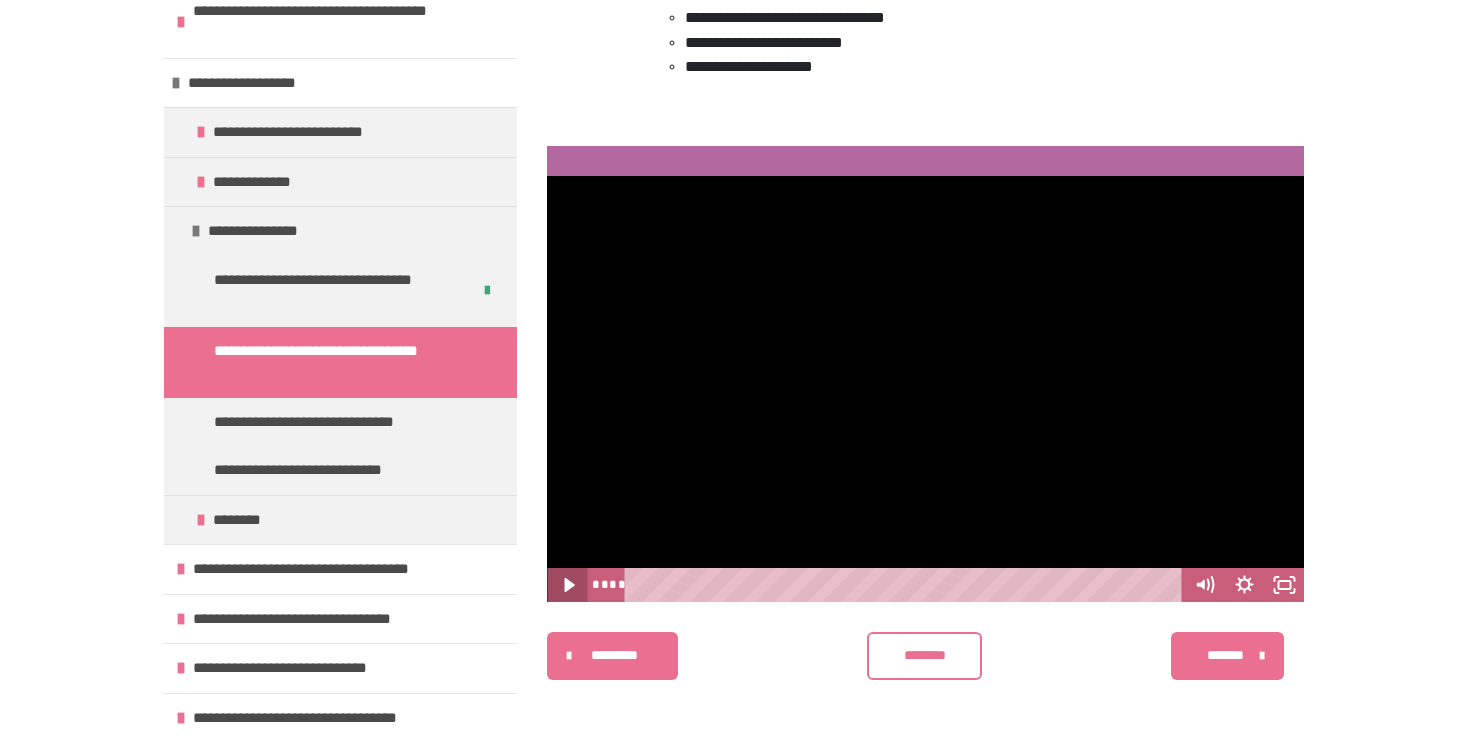click 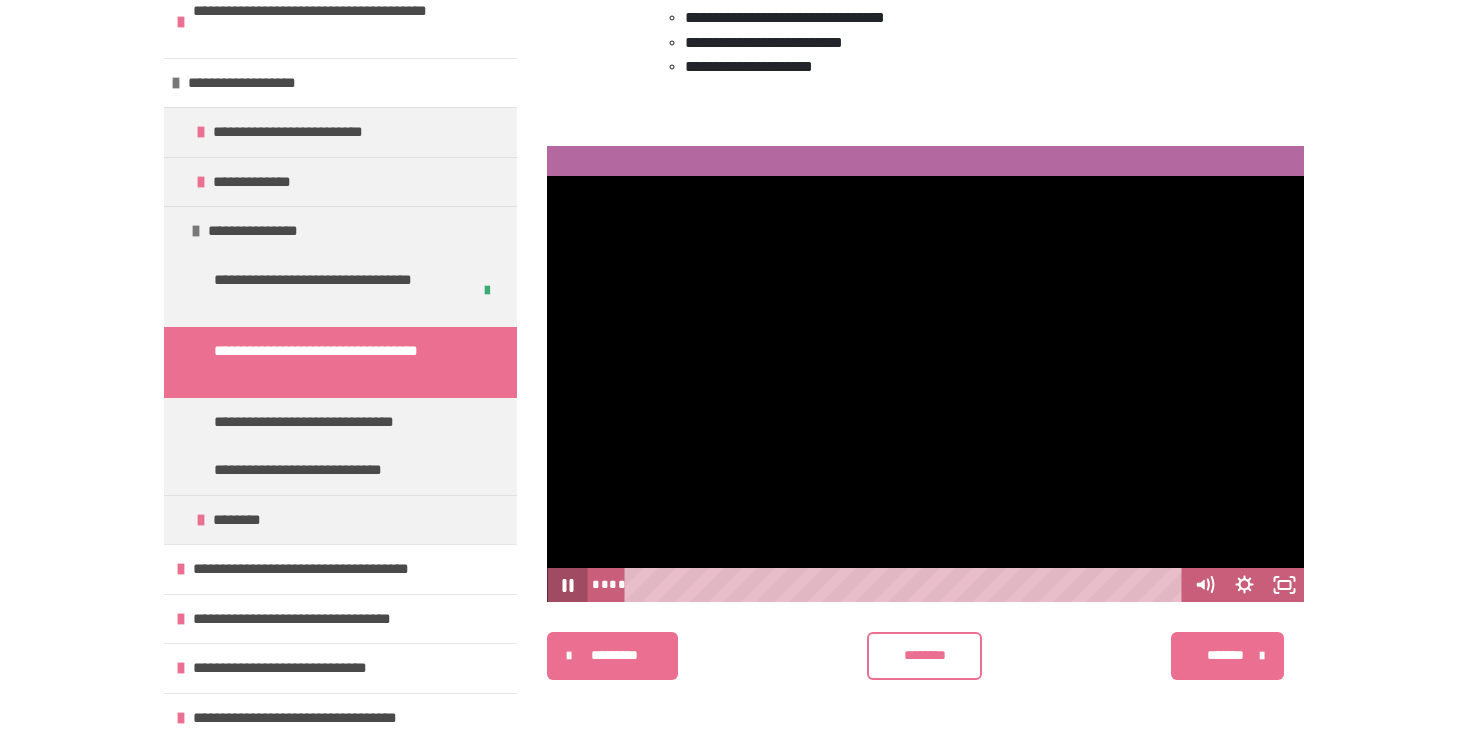 click 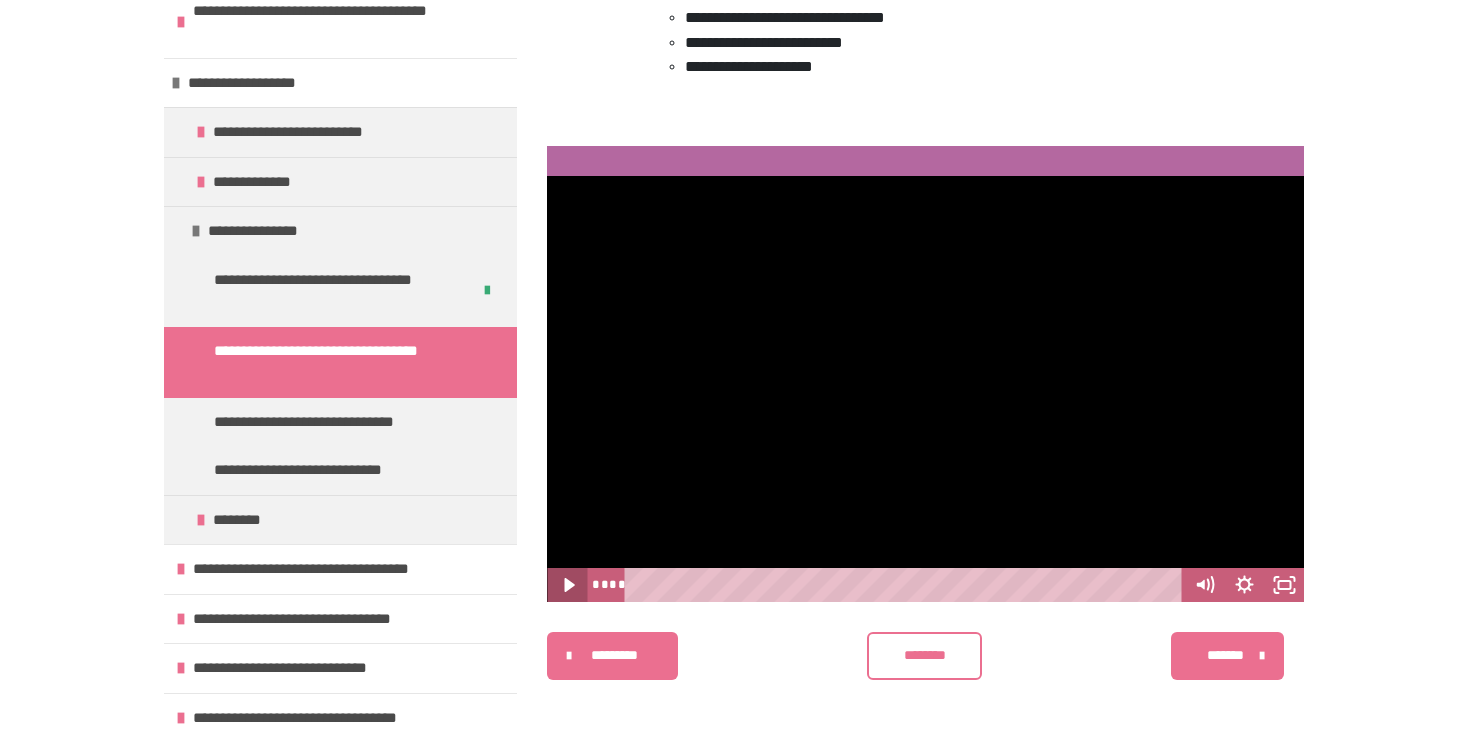 click 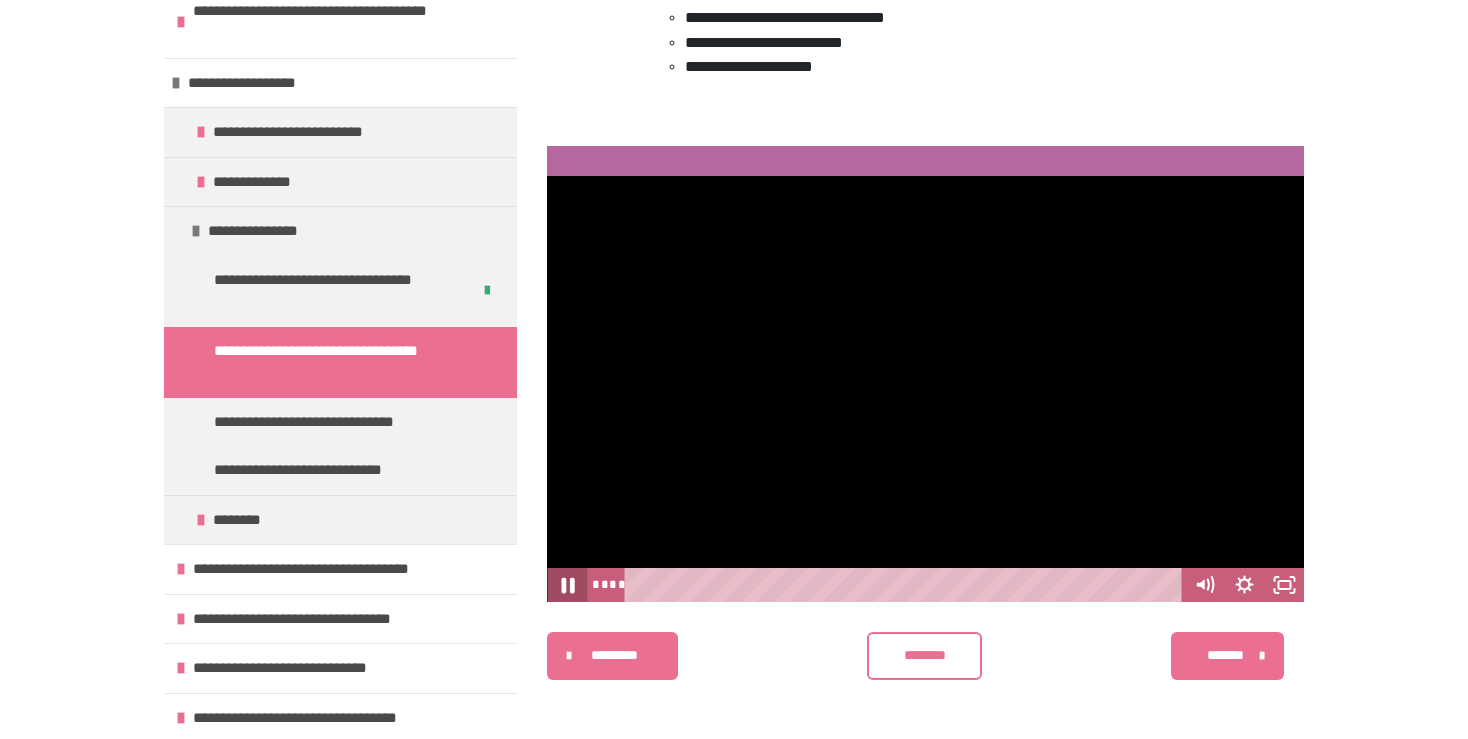 click 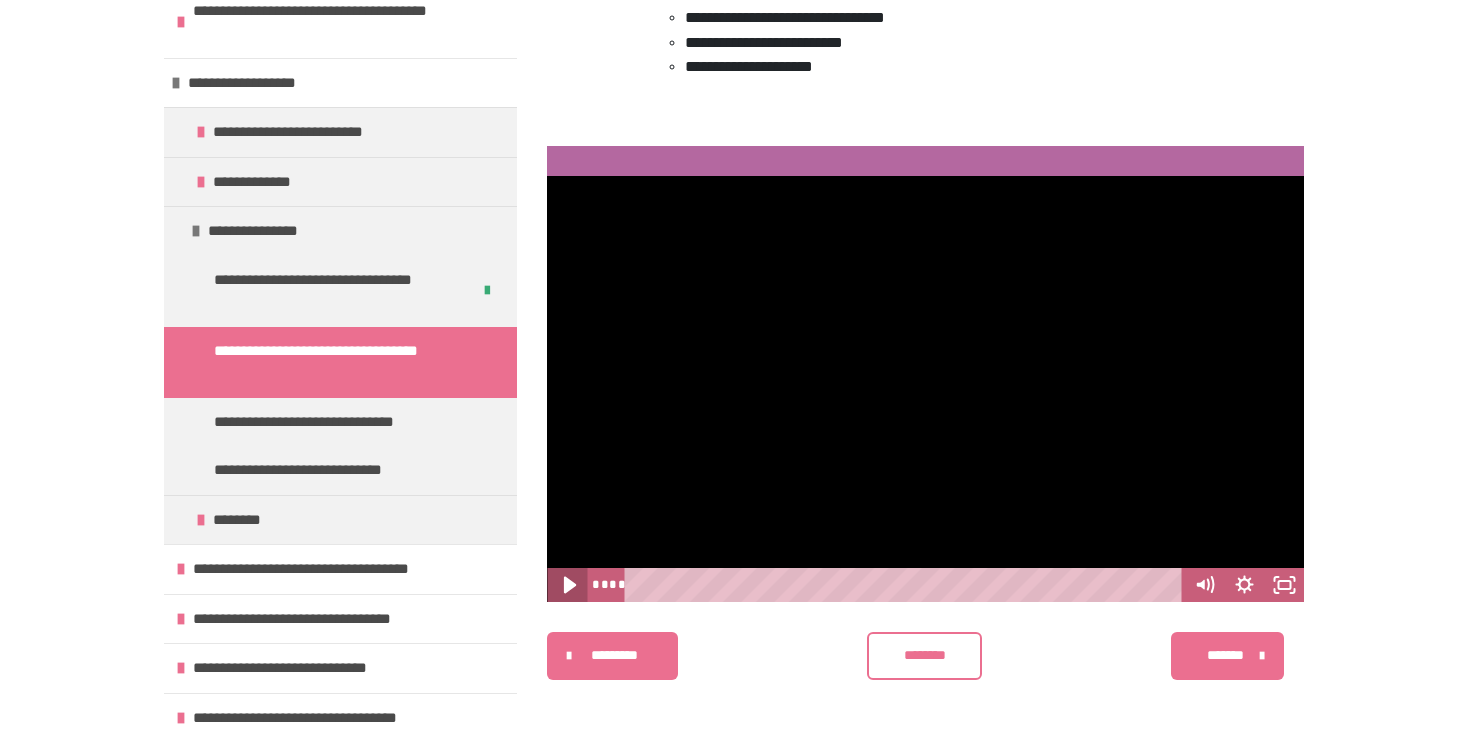 click 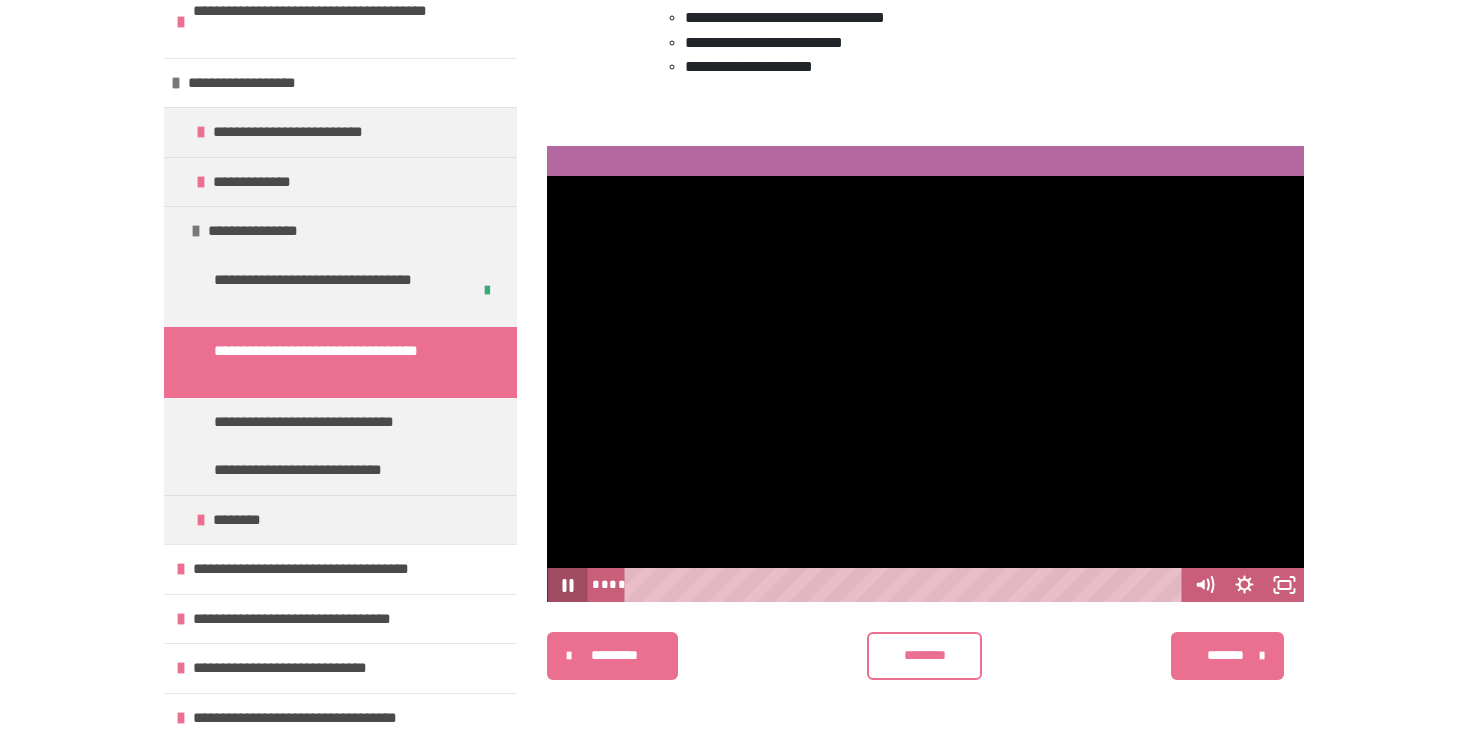 click 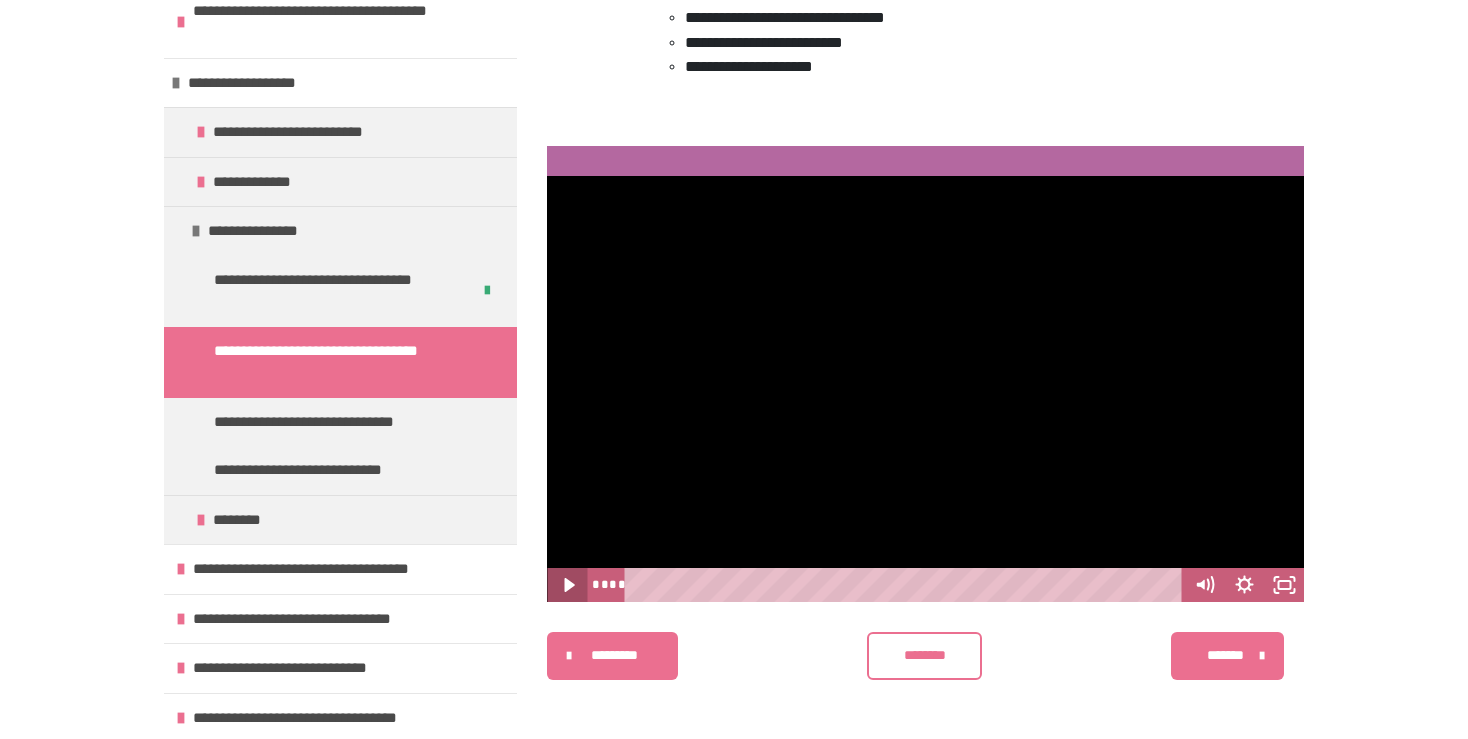 click 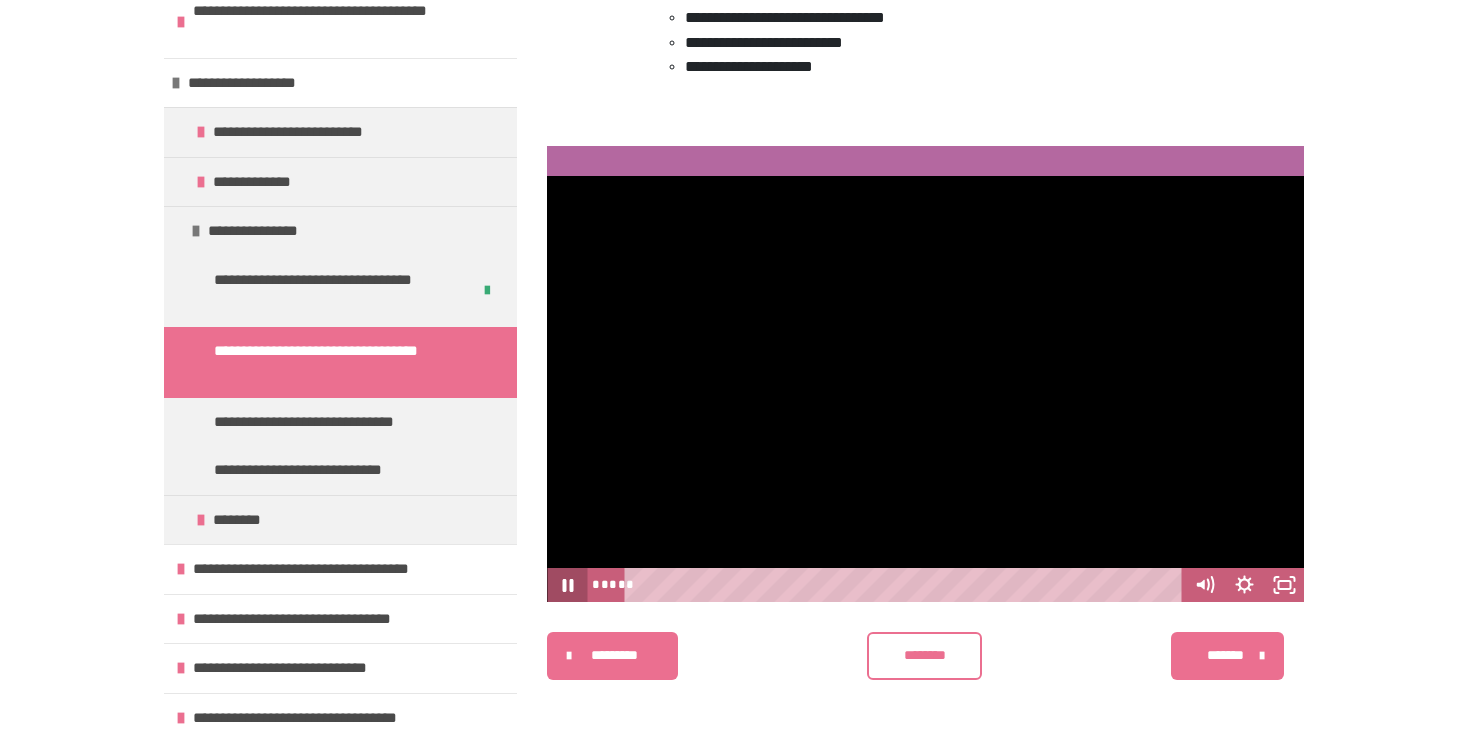 click 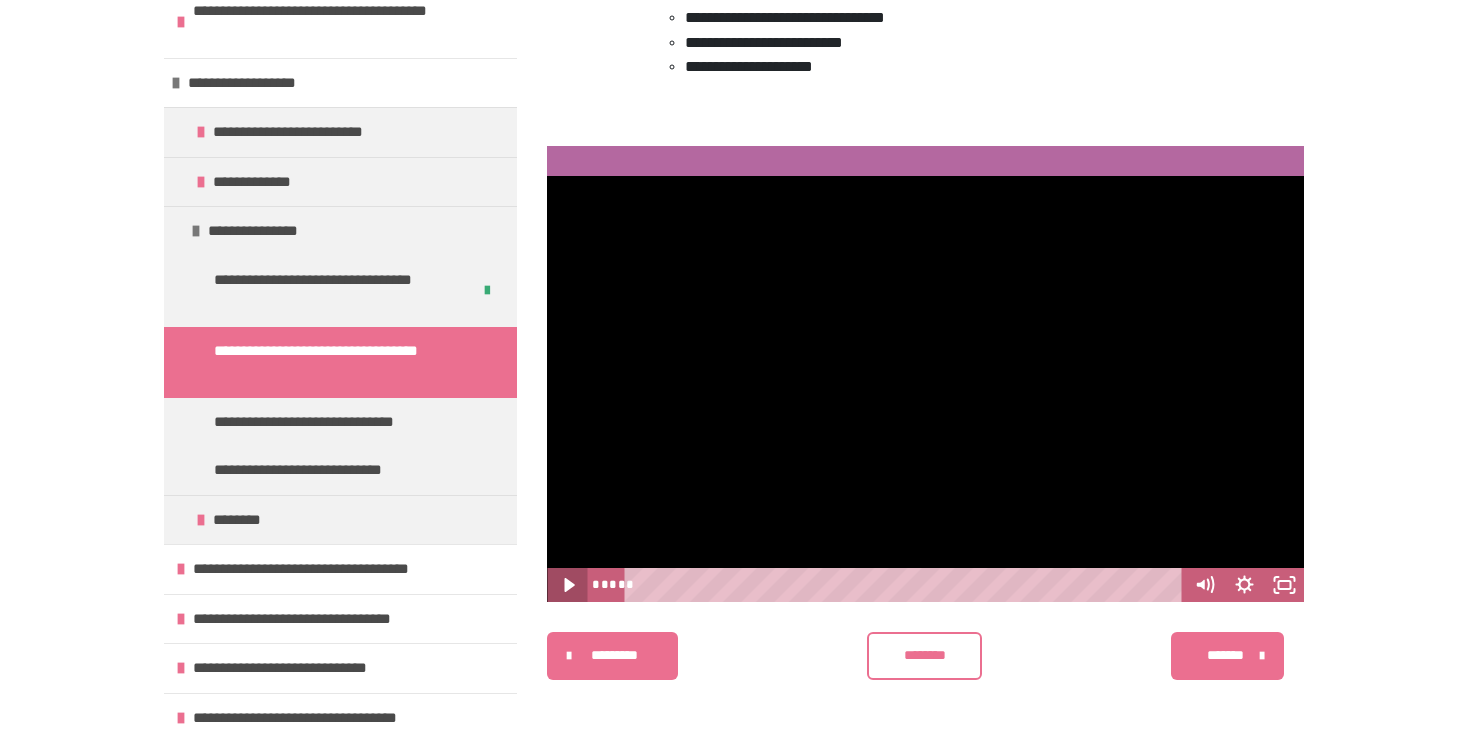click 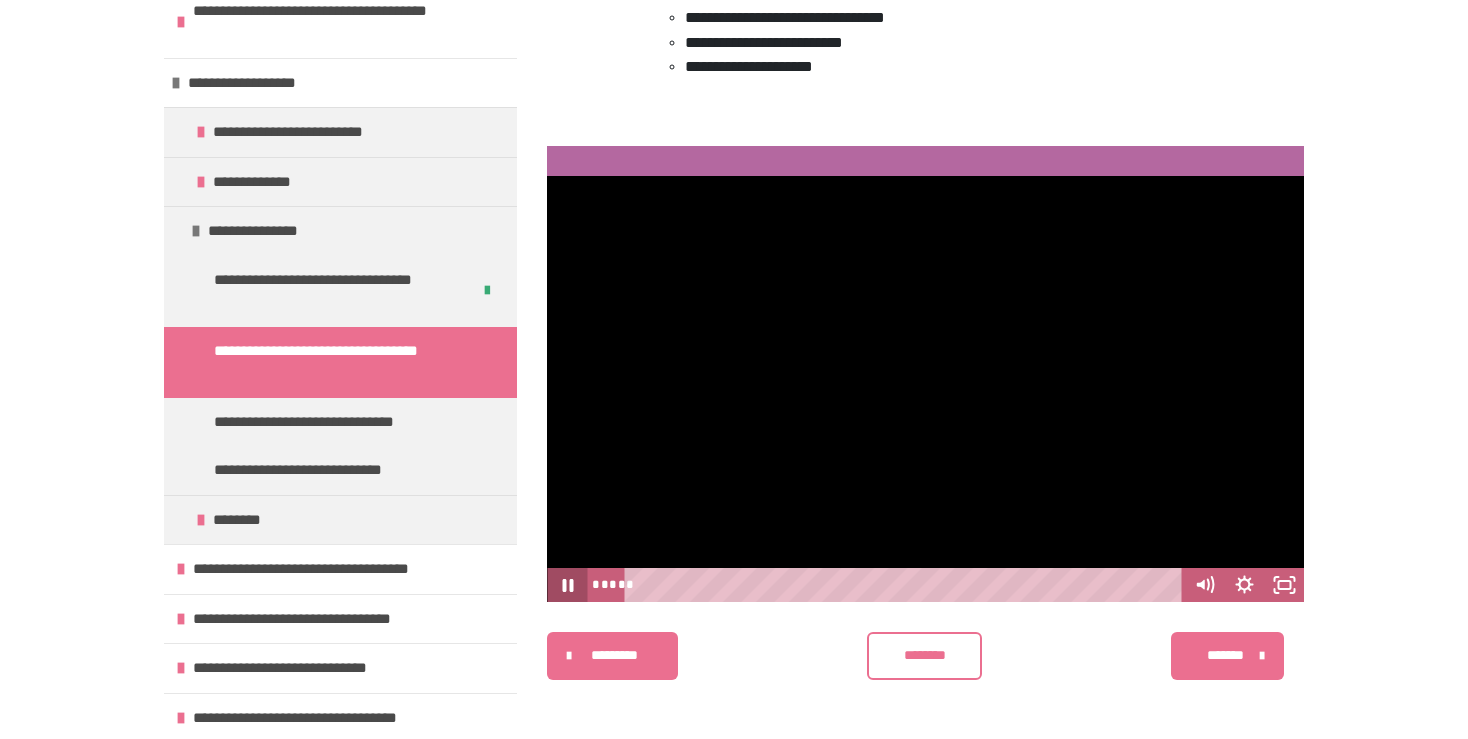 click 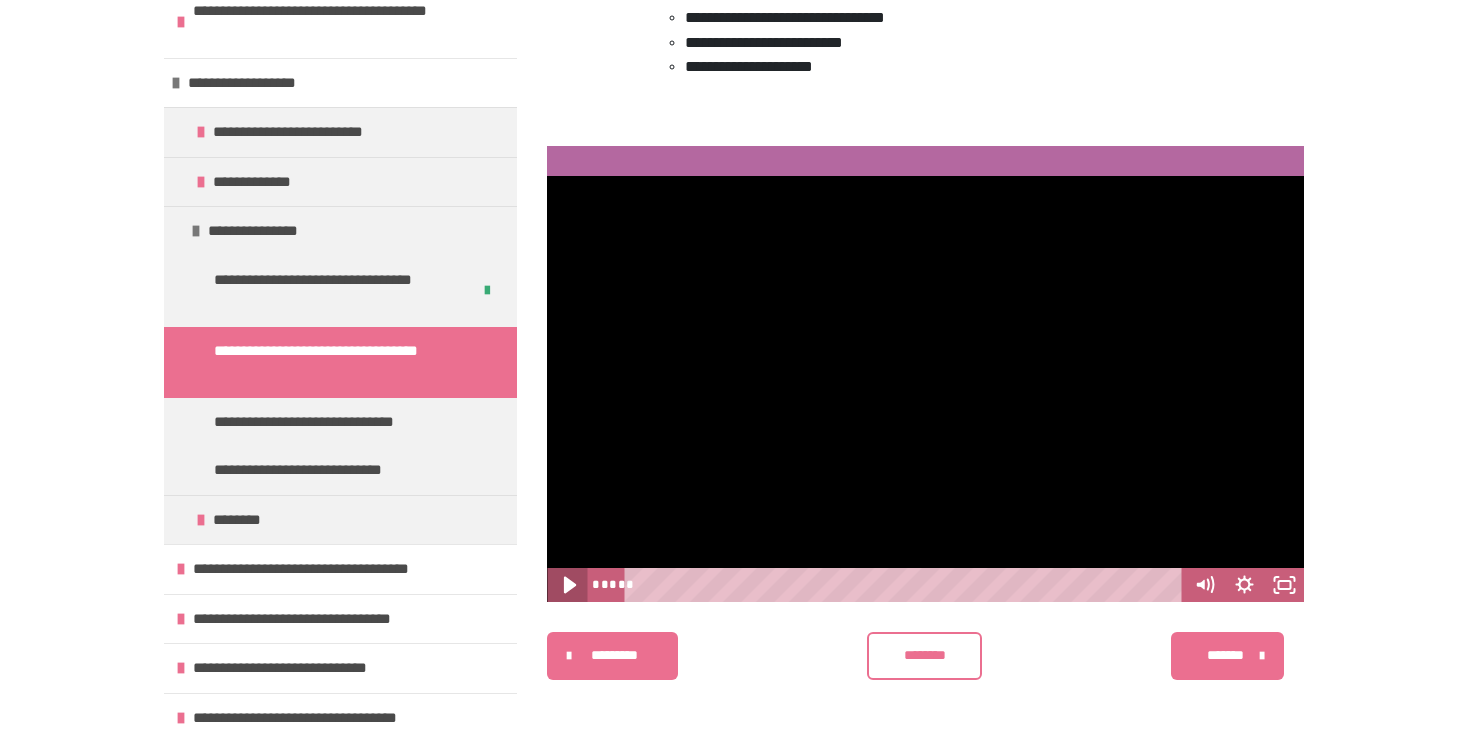 click 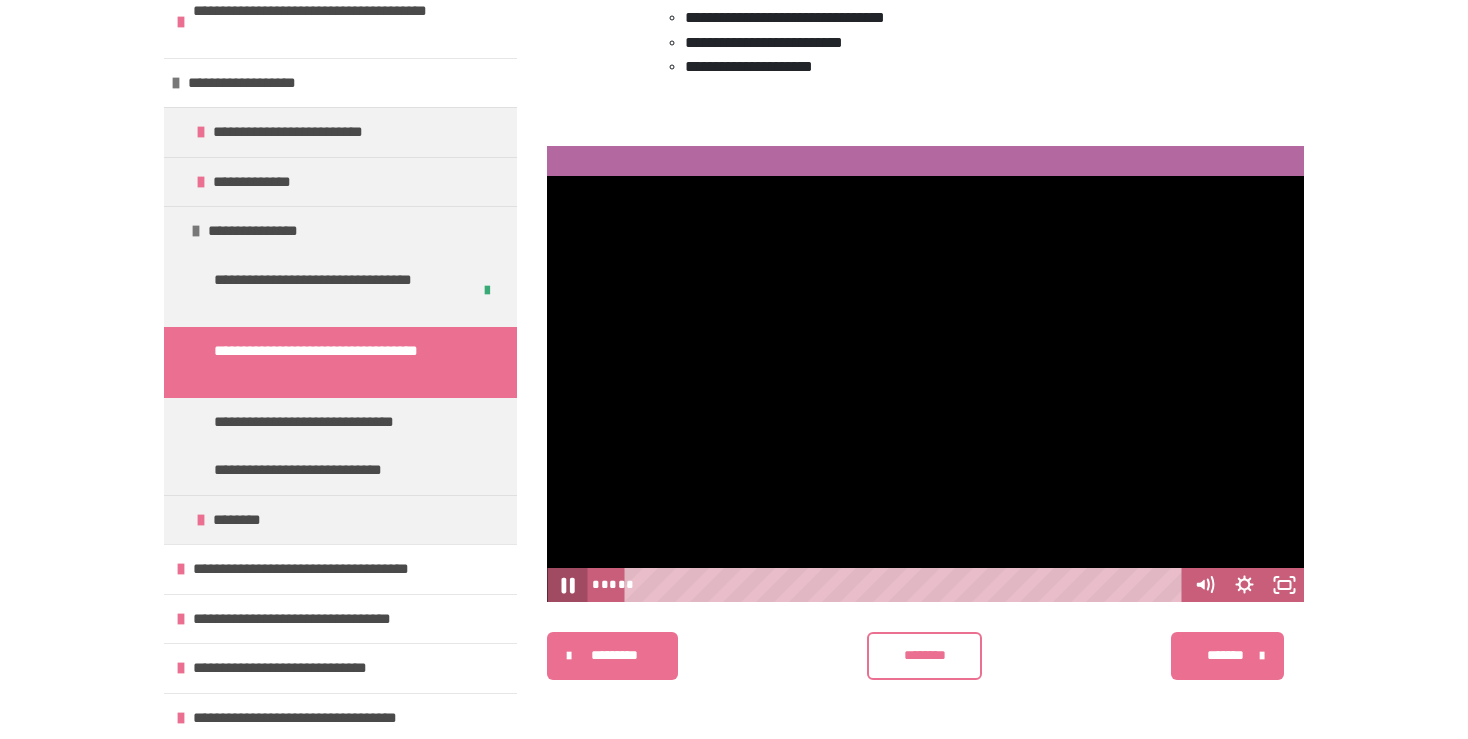 click 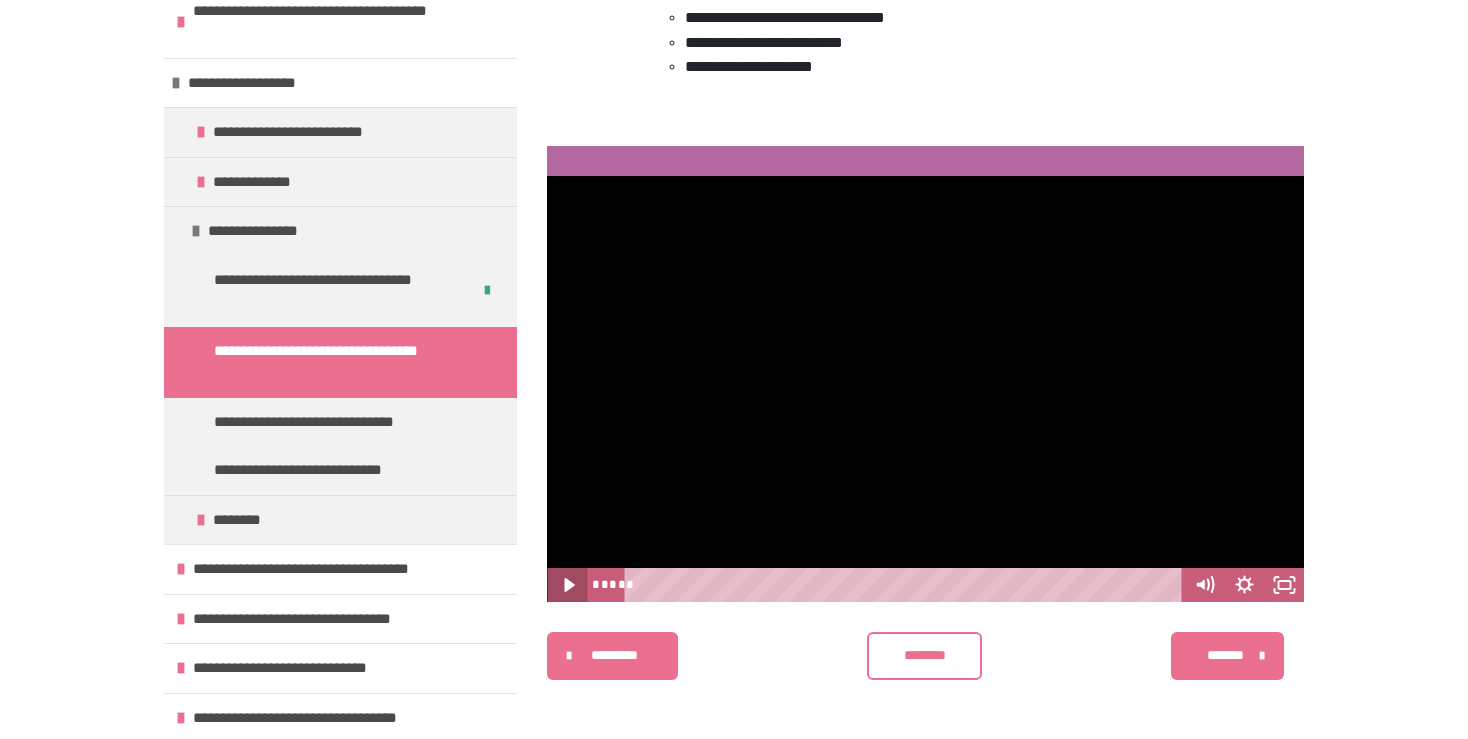 click 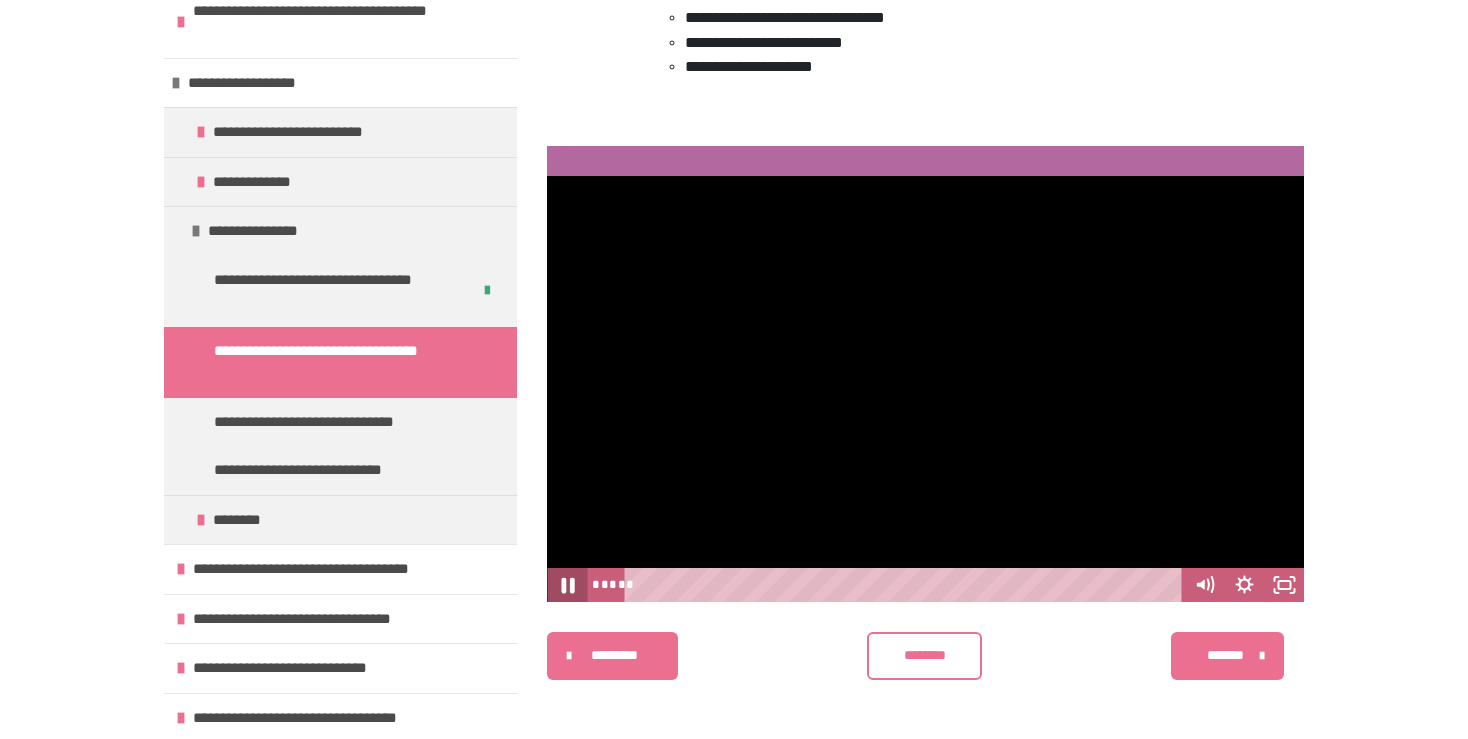 click 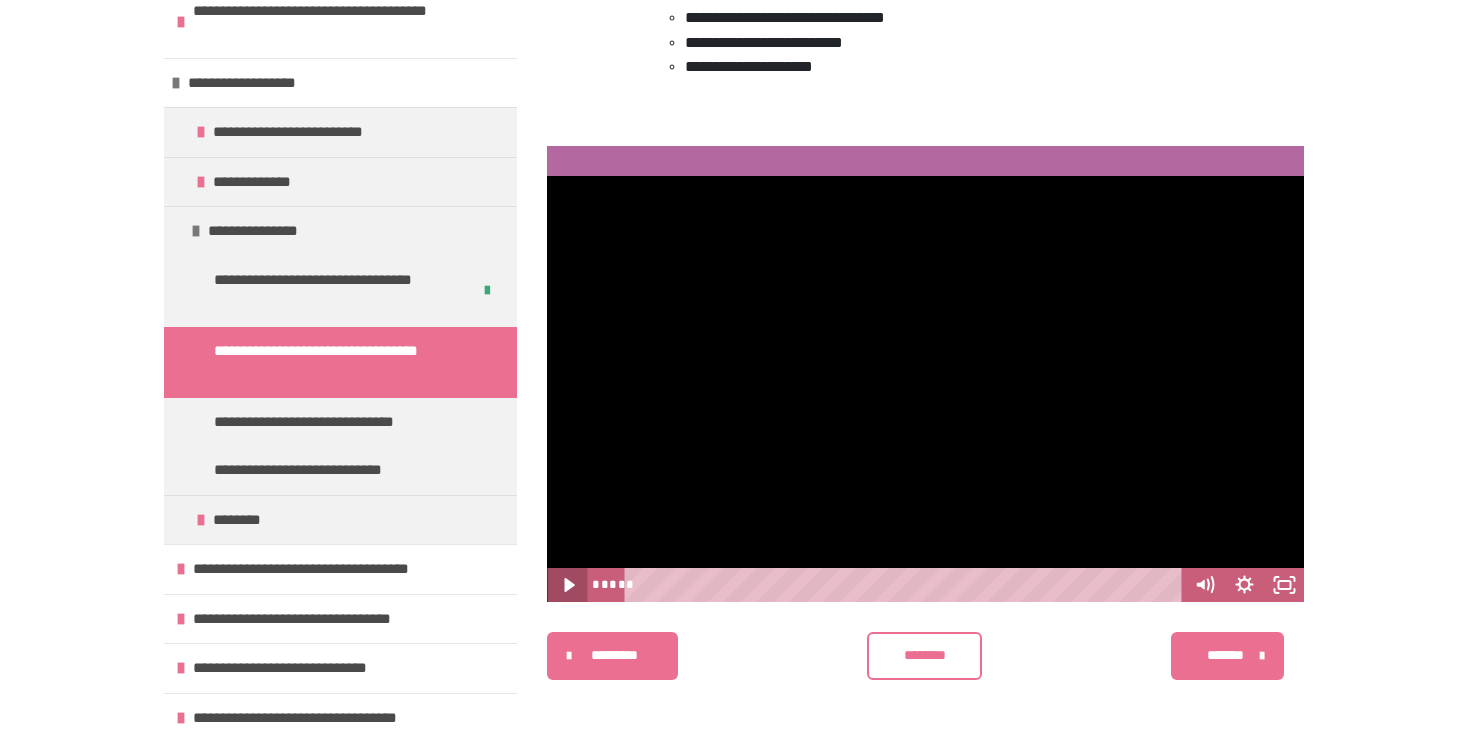 click 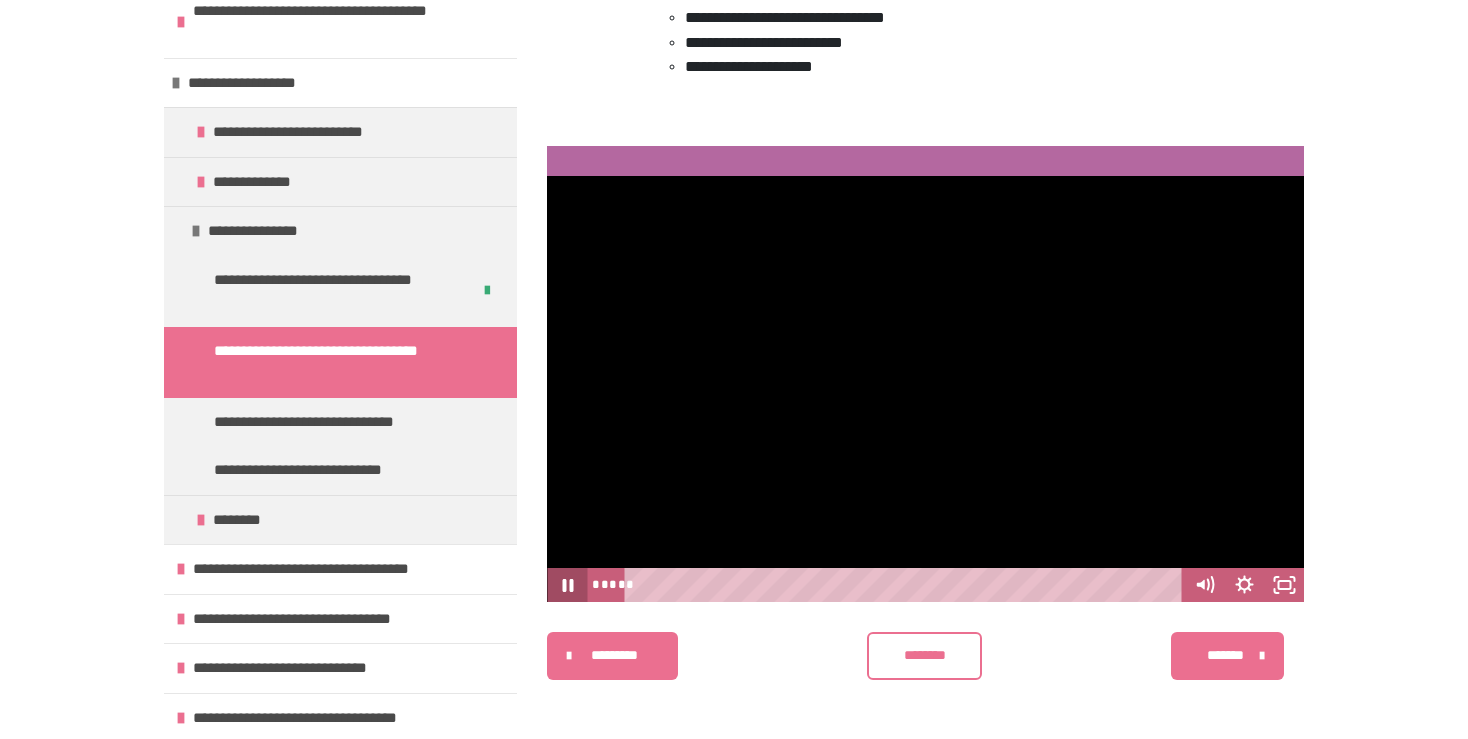 click 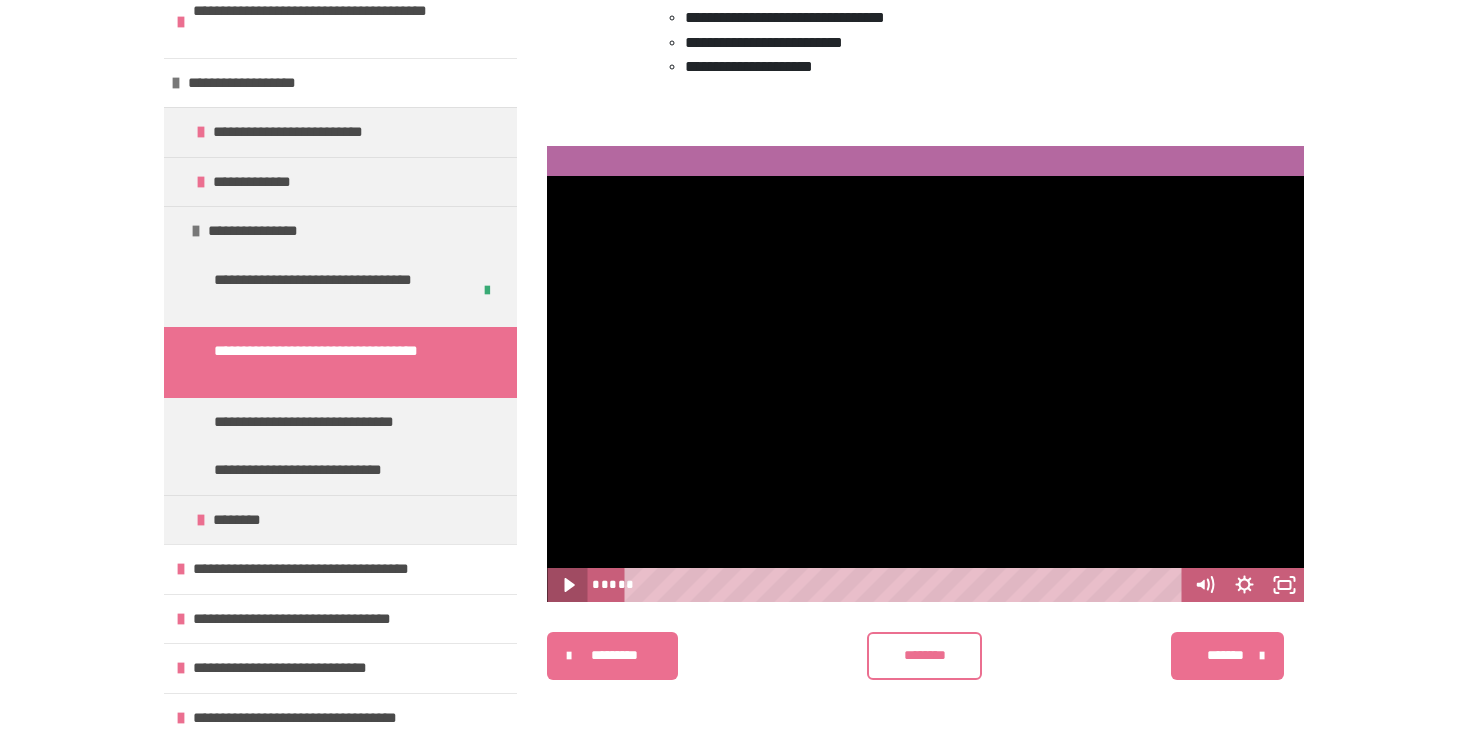 click 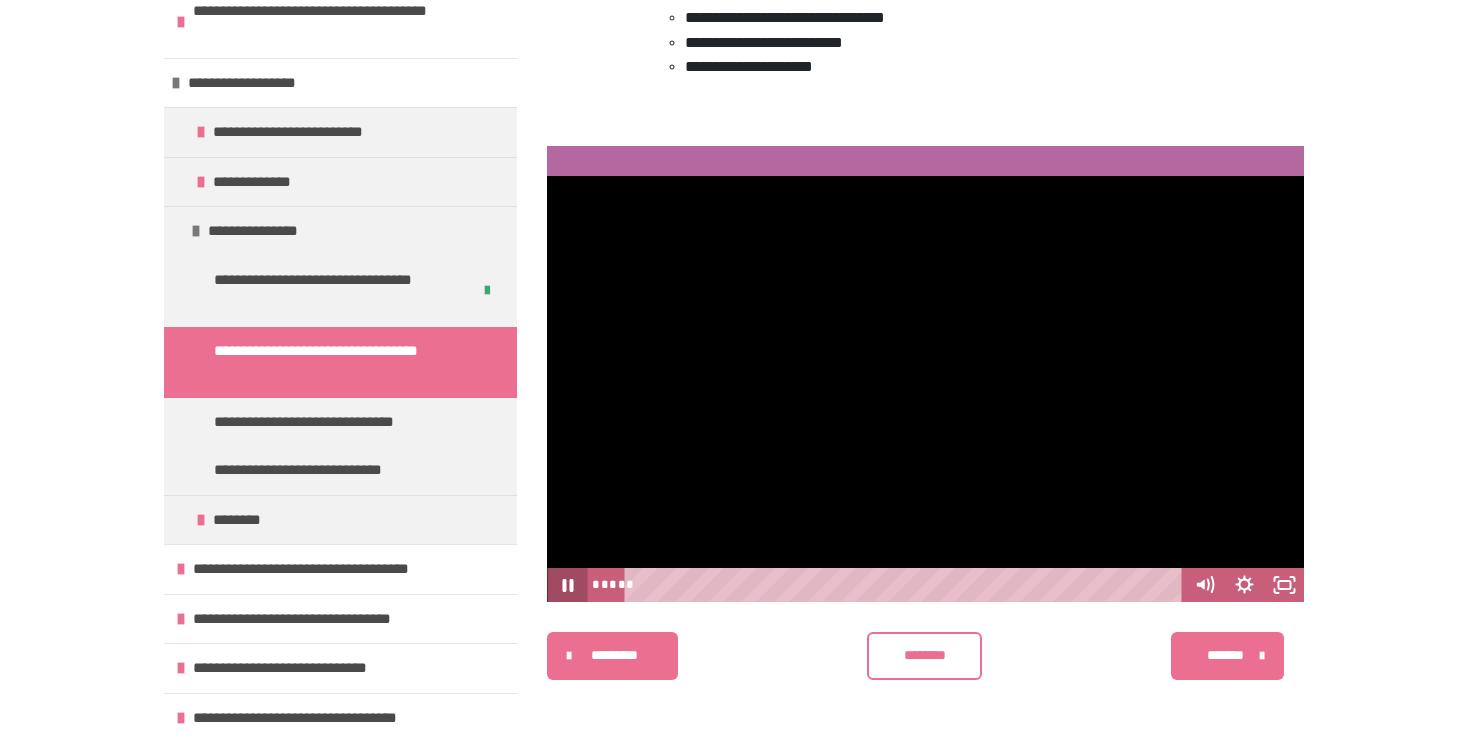 click 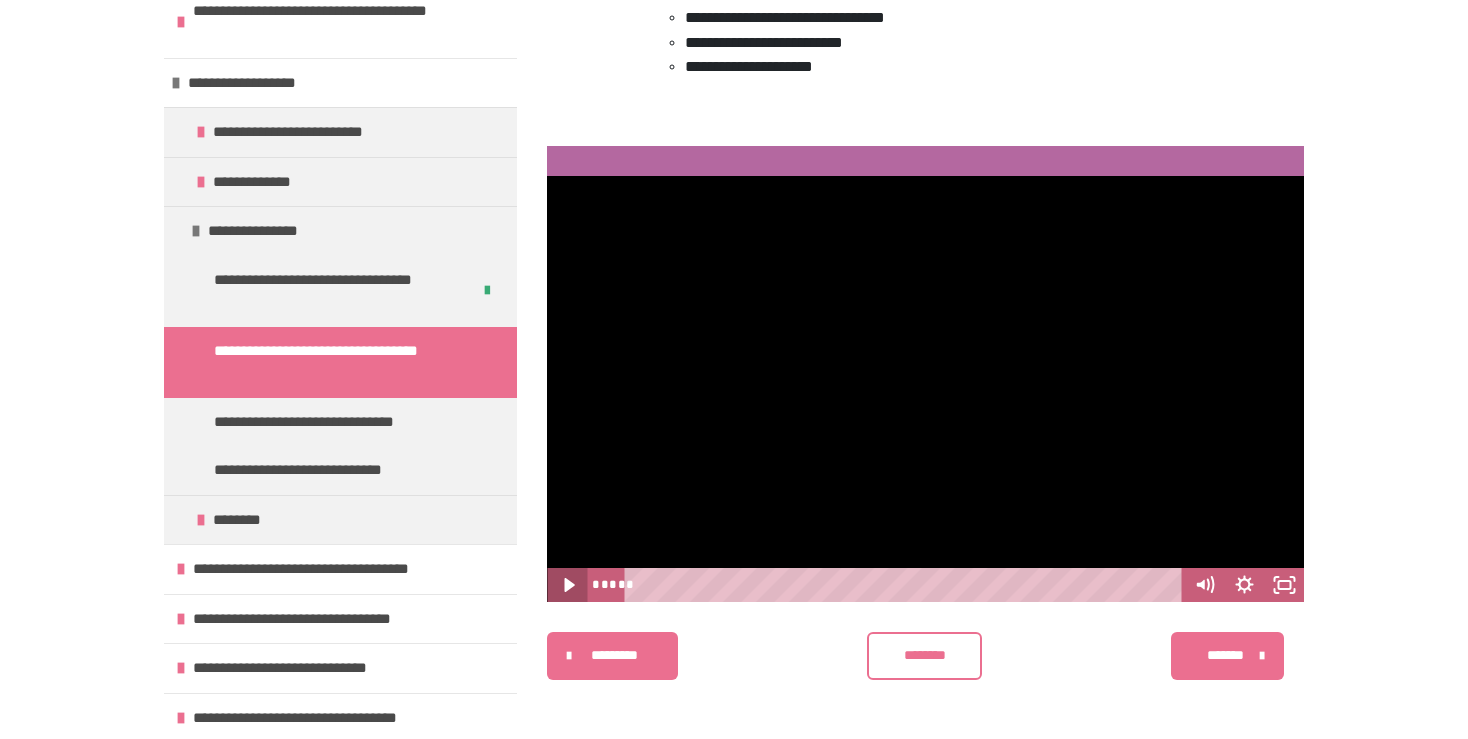click 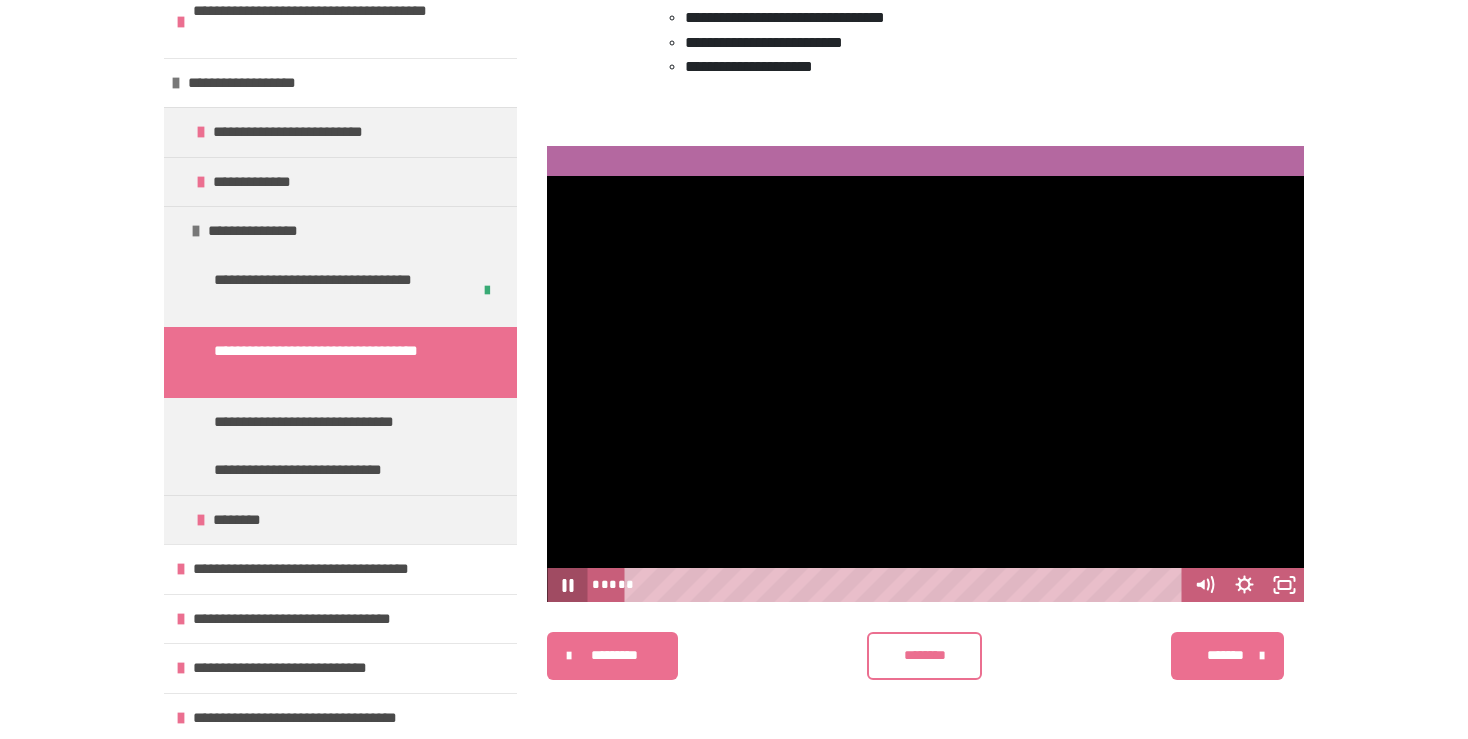click 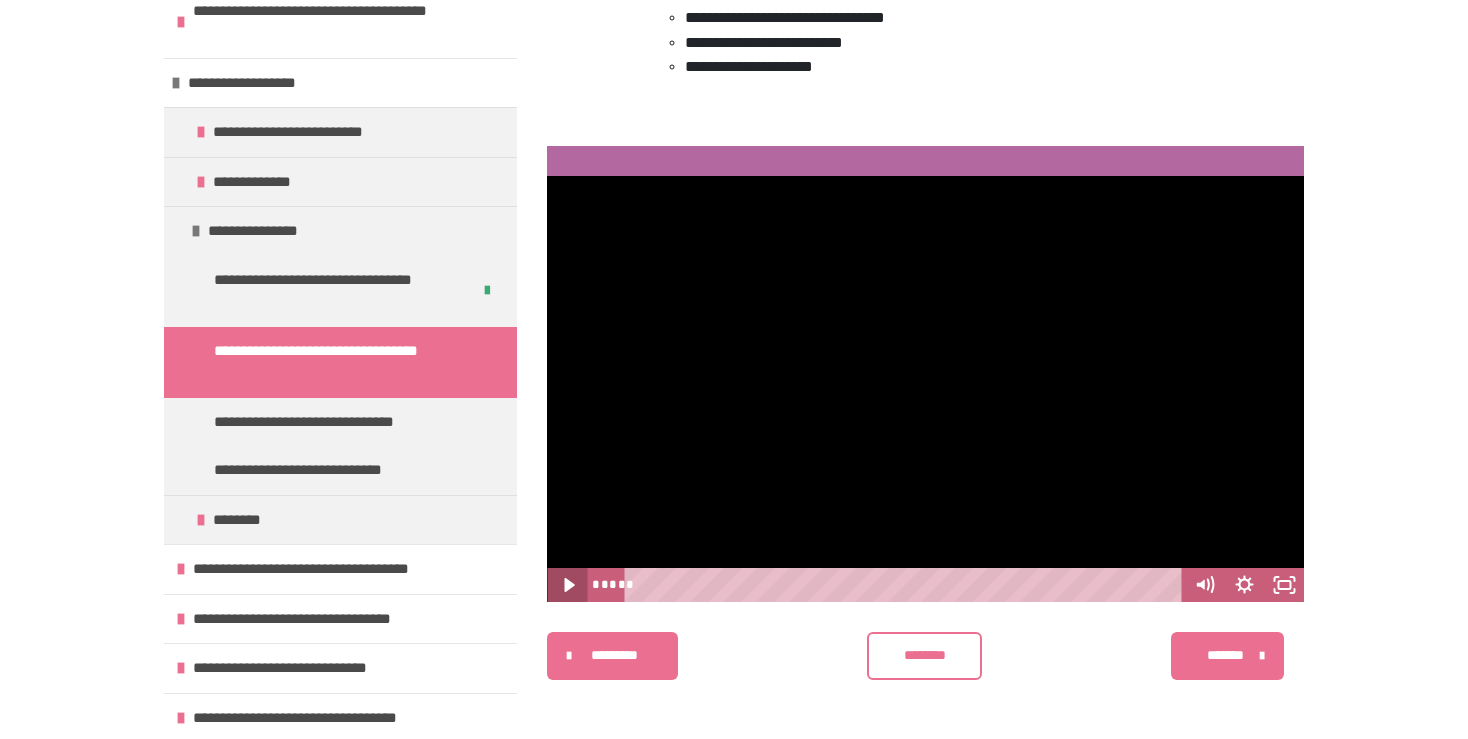 click 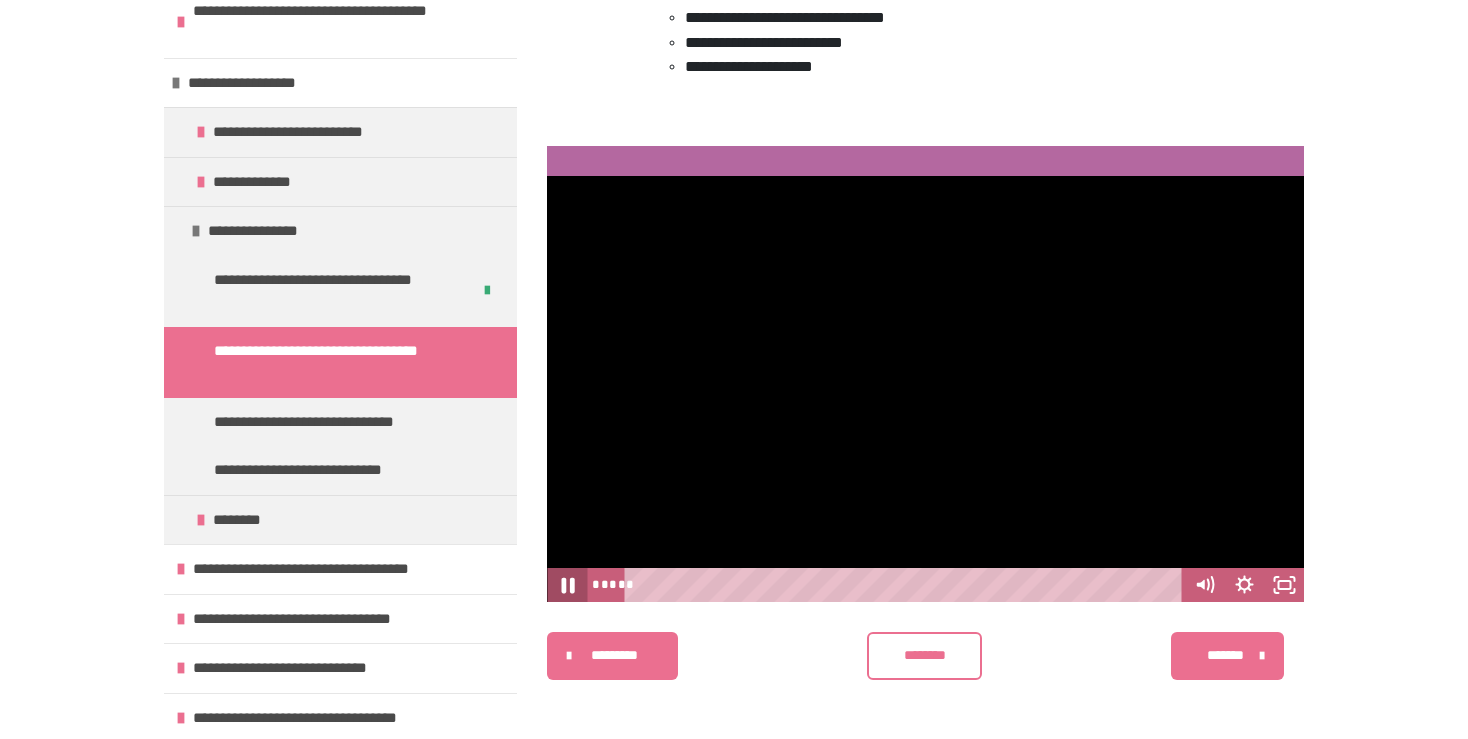 click 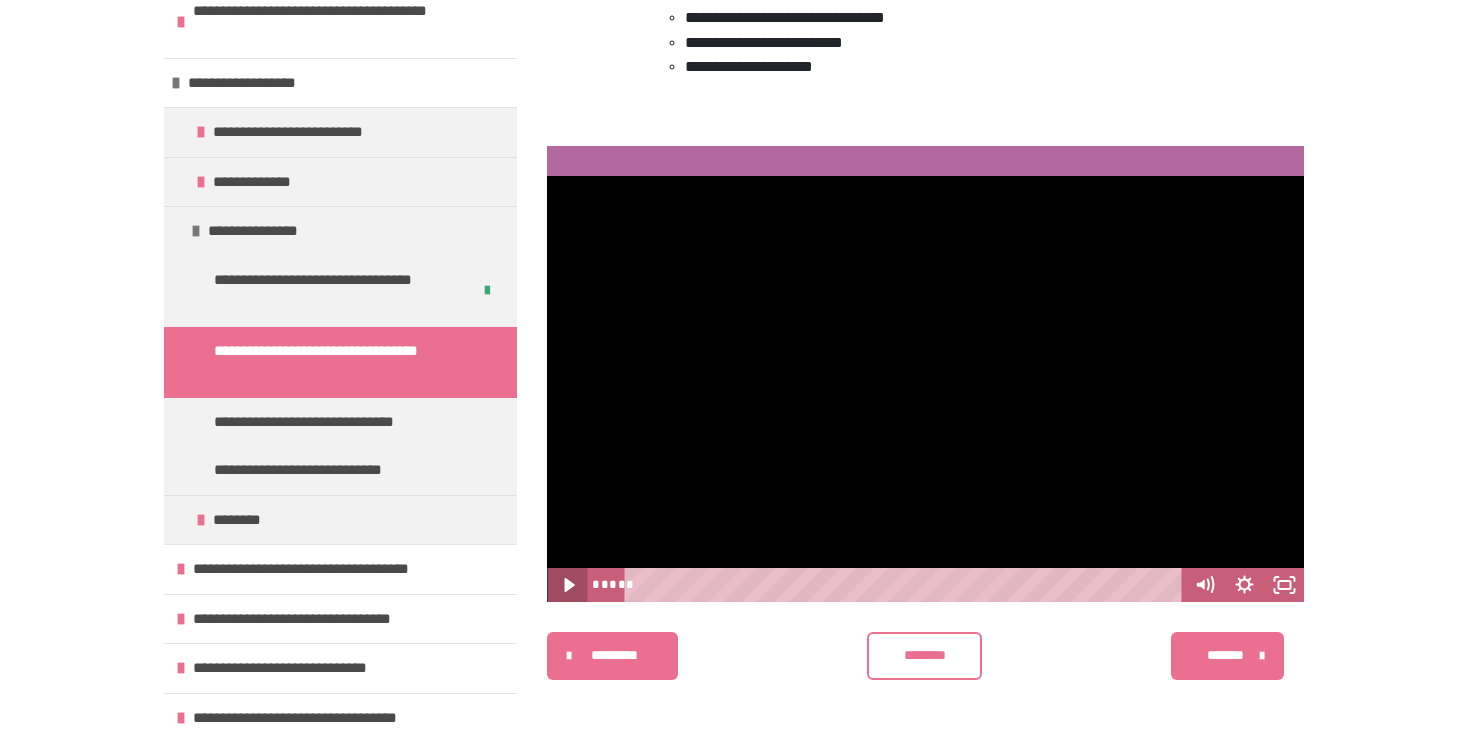 click 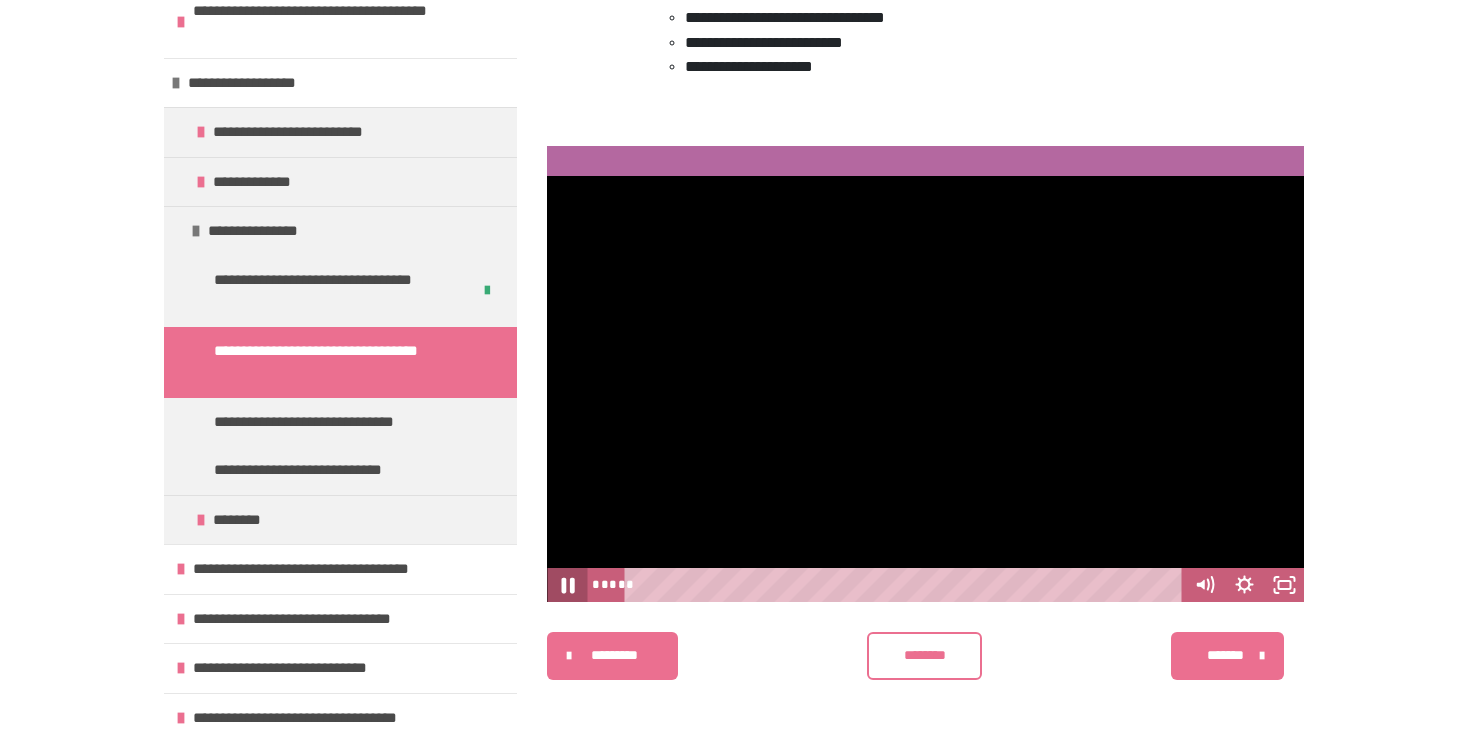 click 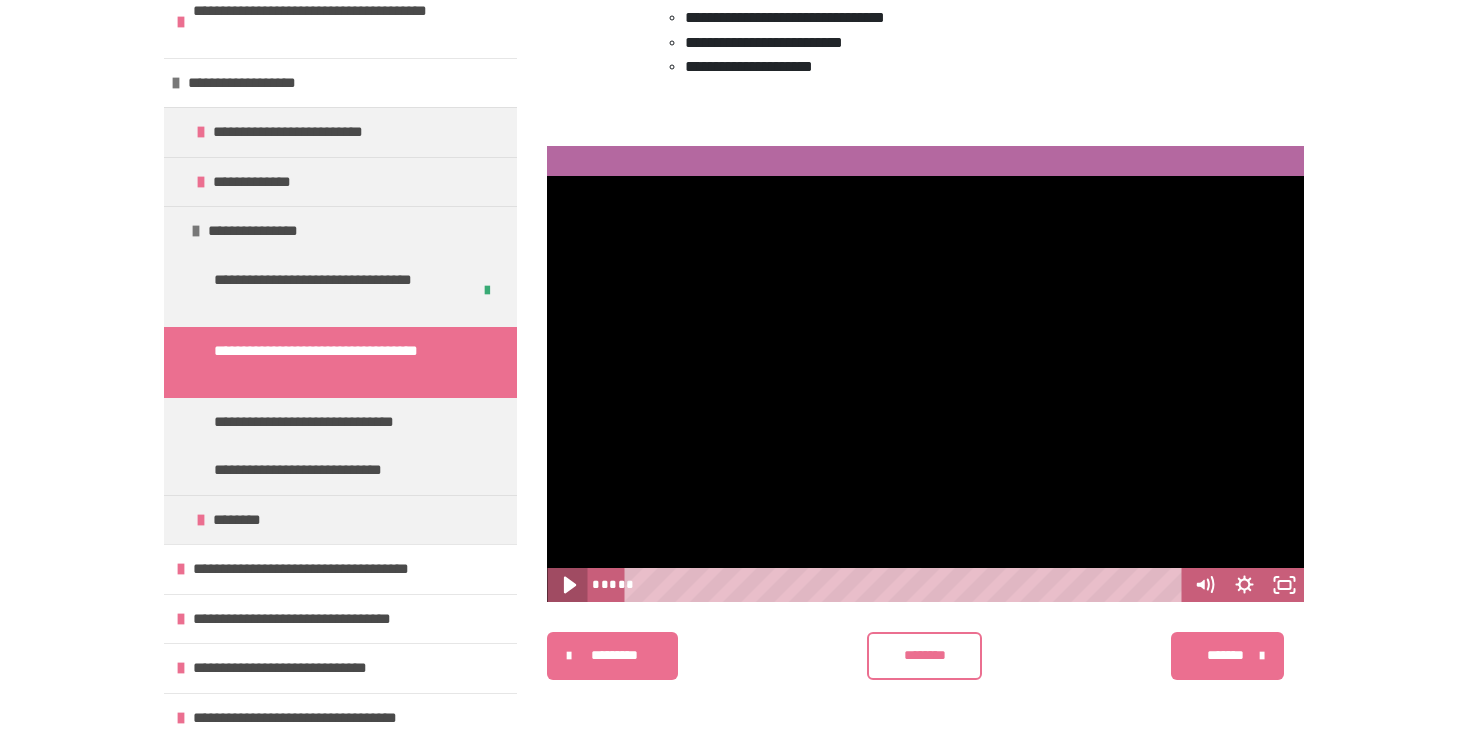 click 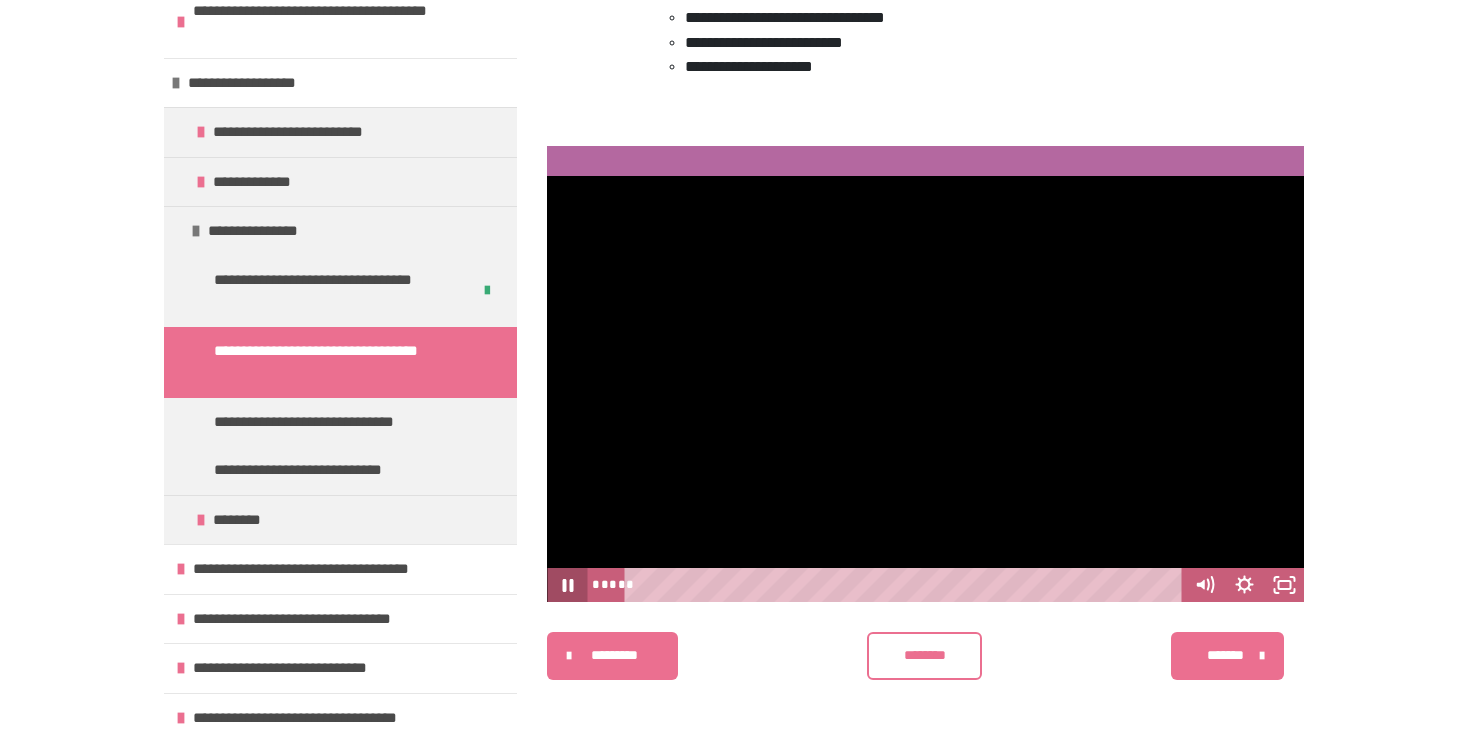 click 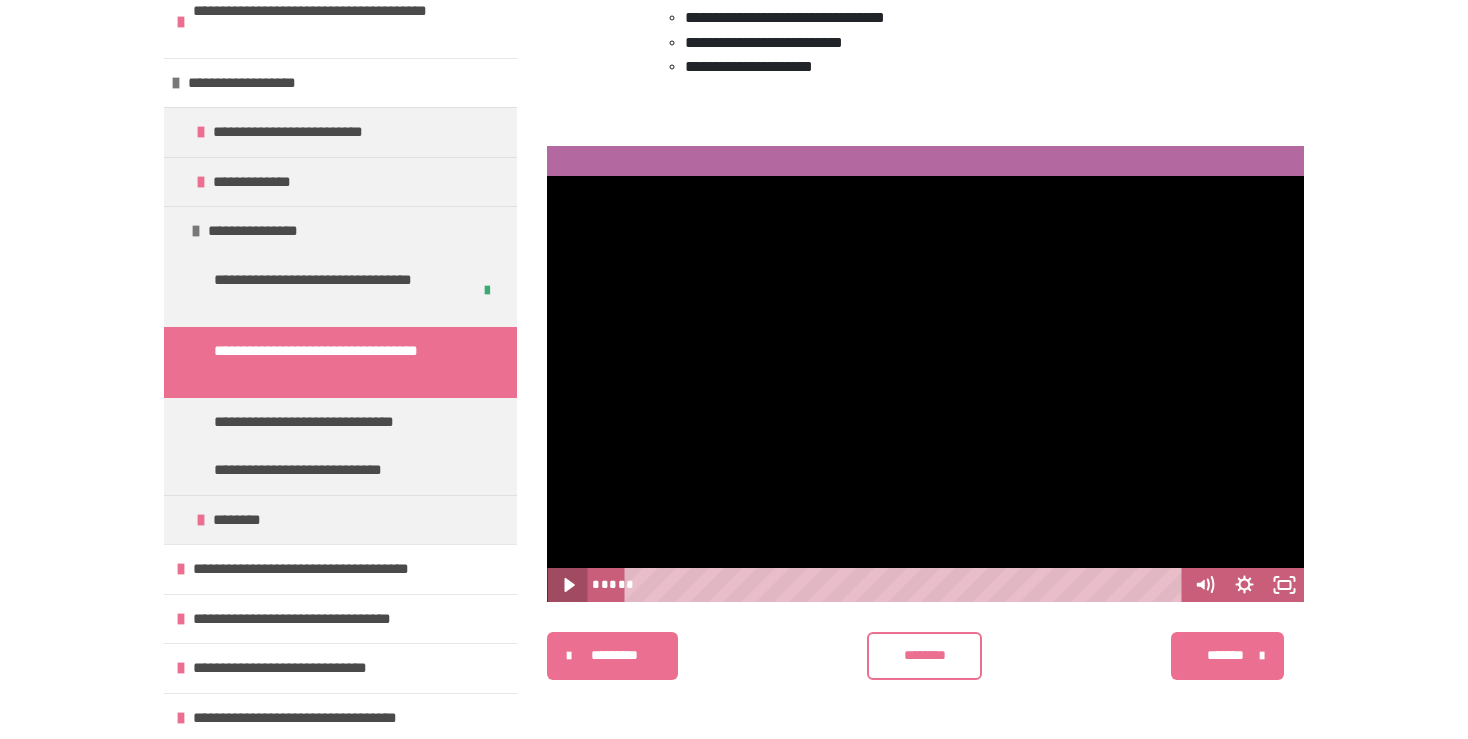 click 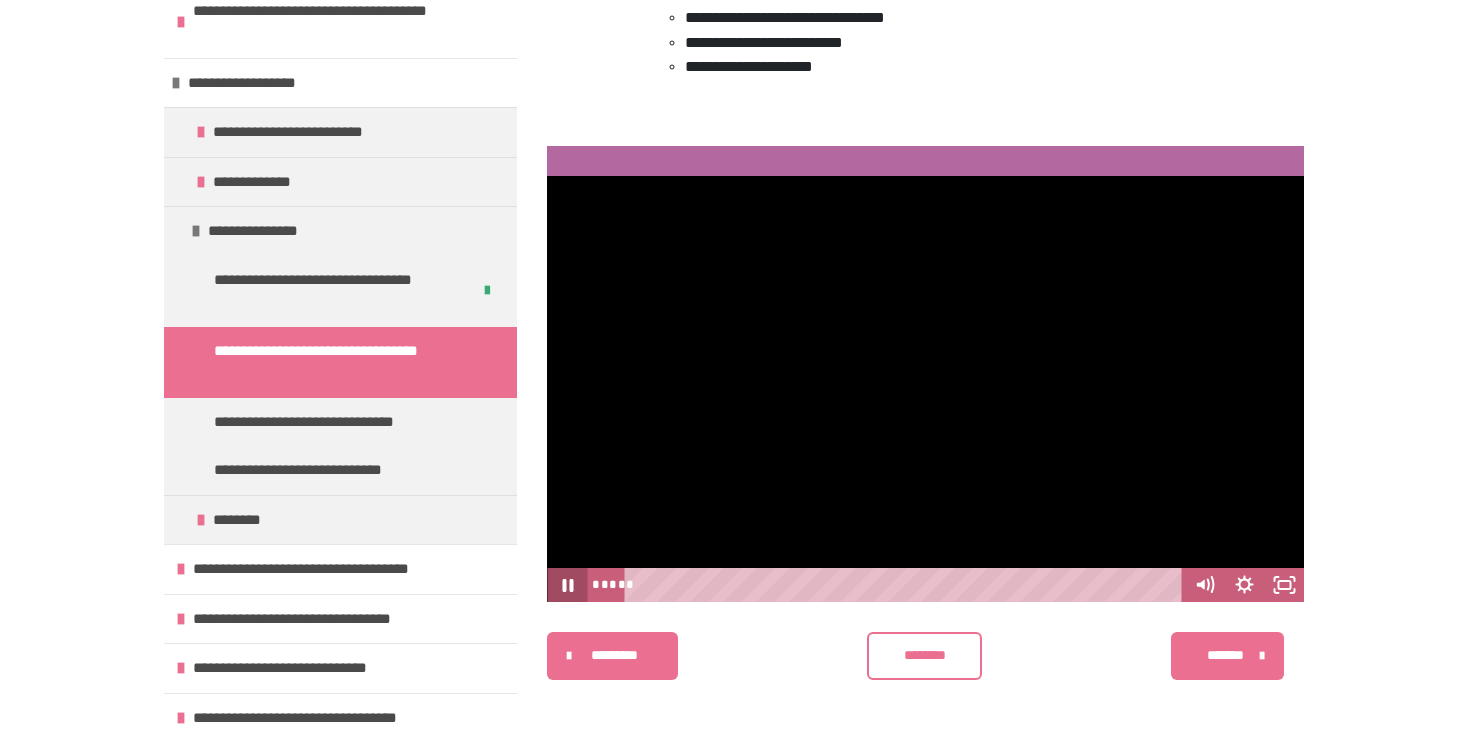 click 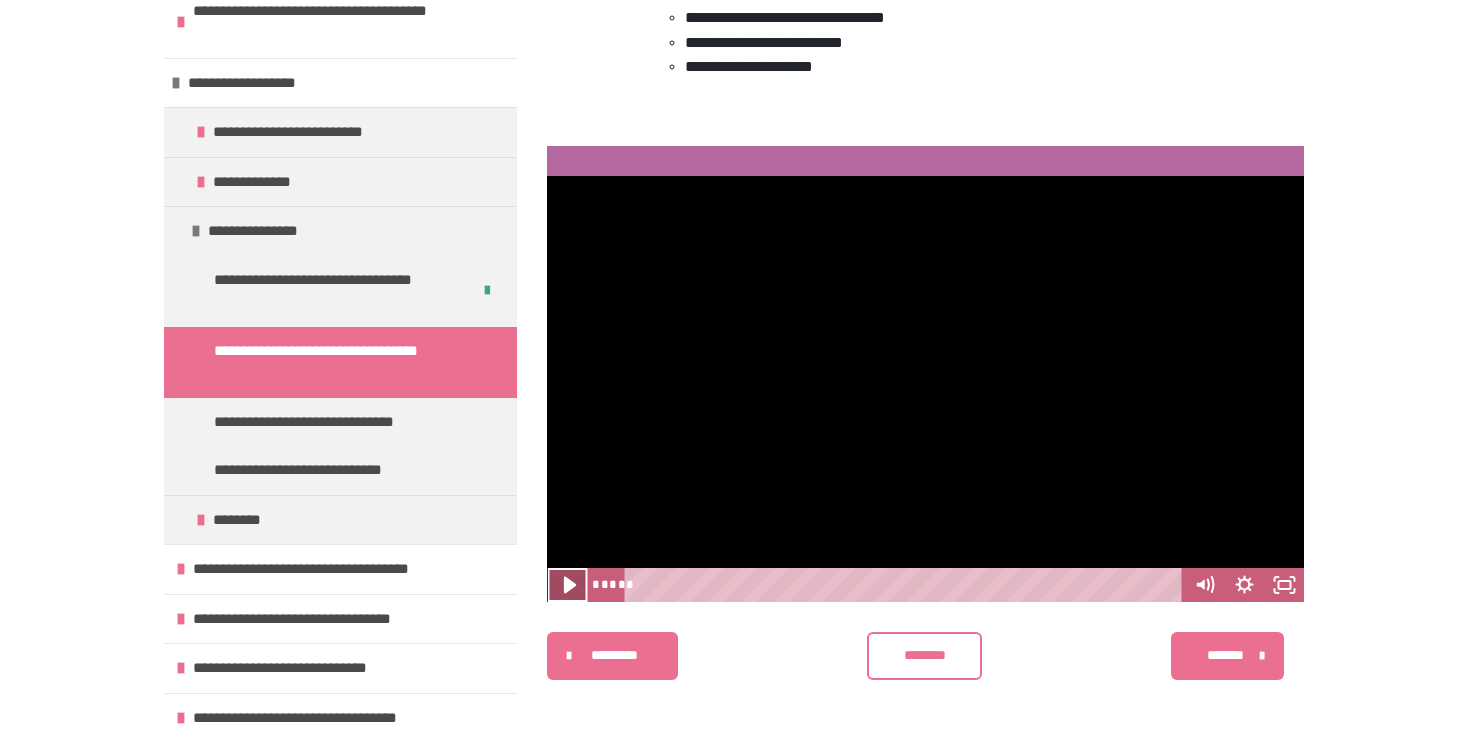 click 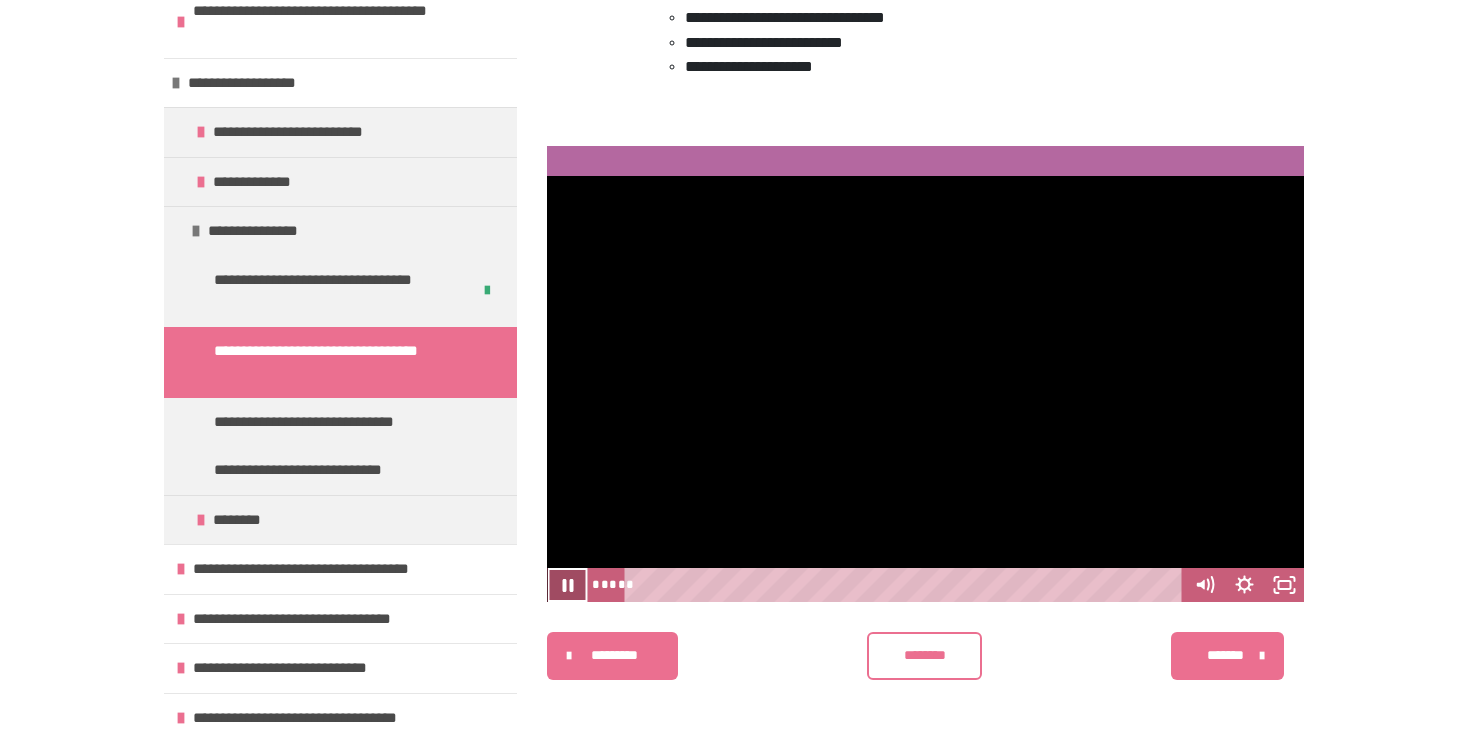 click 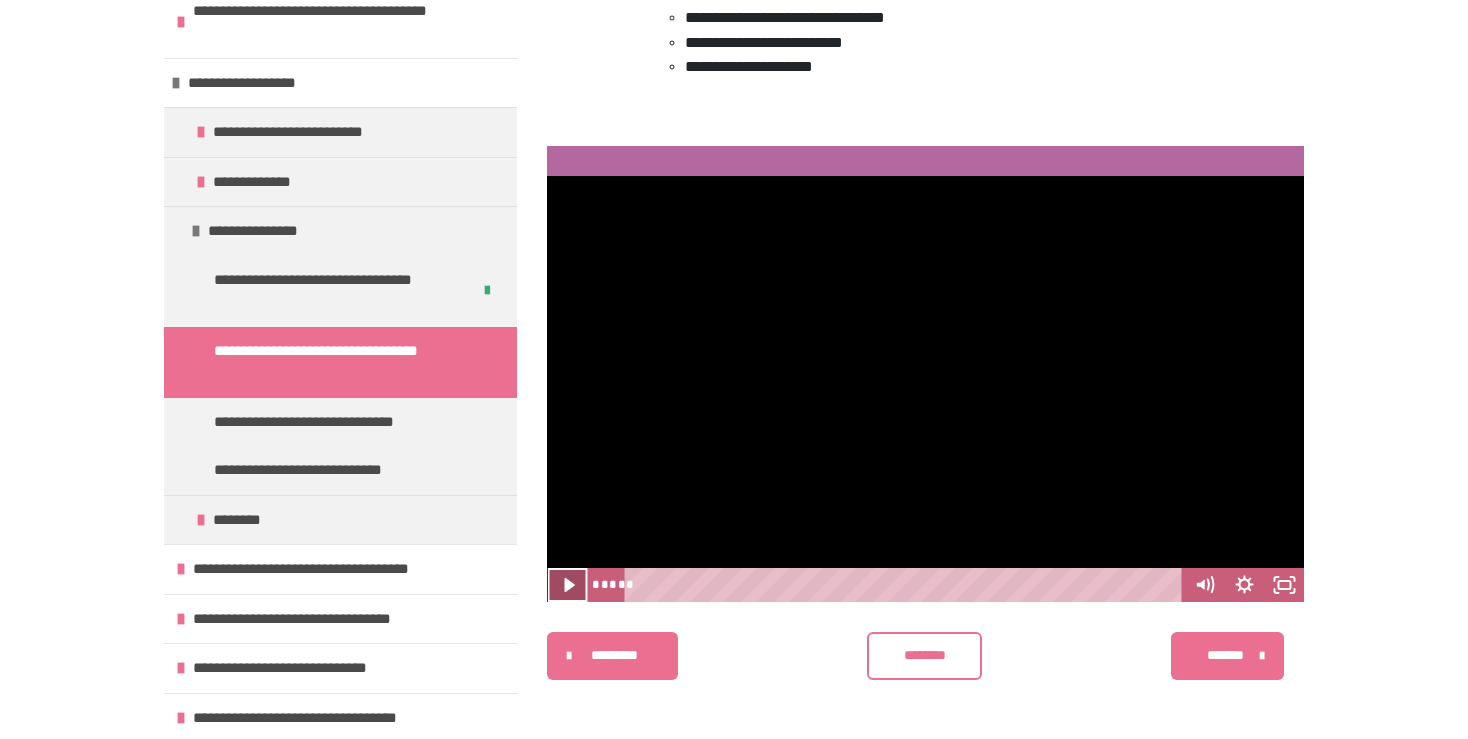 click 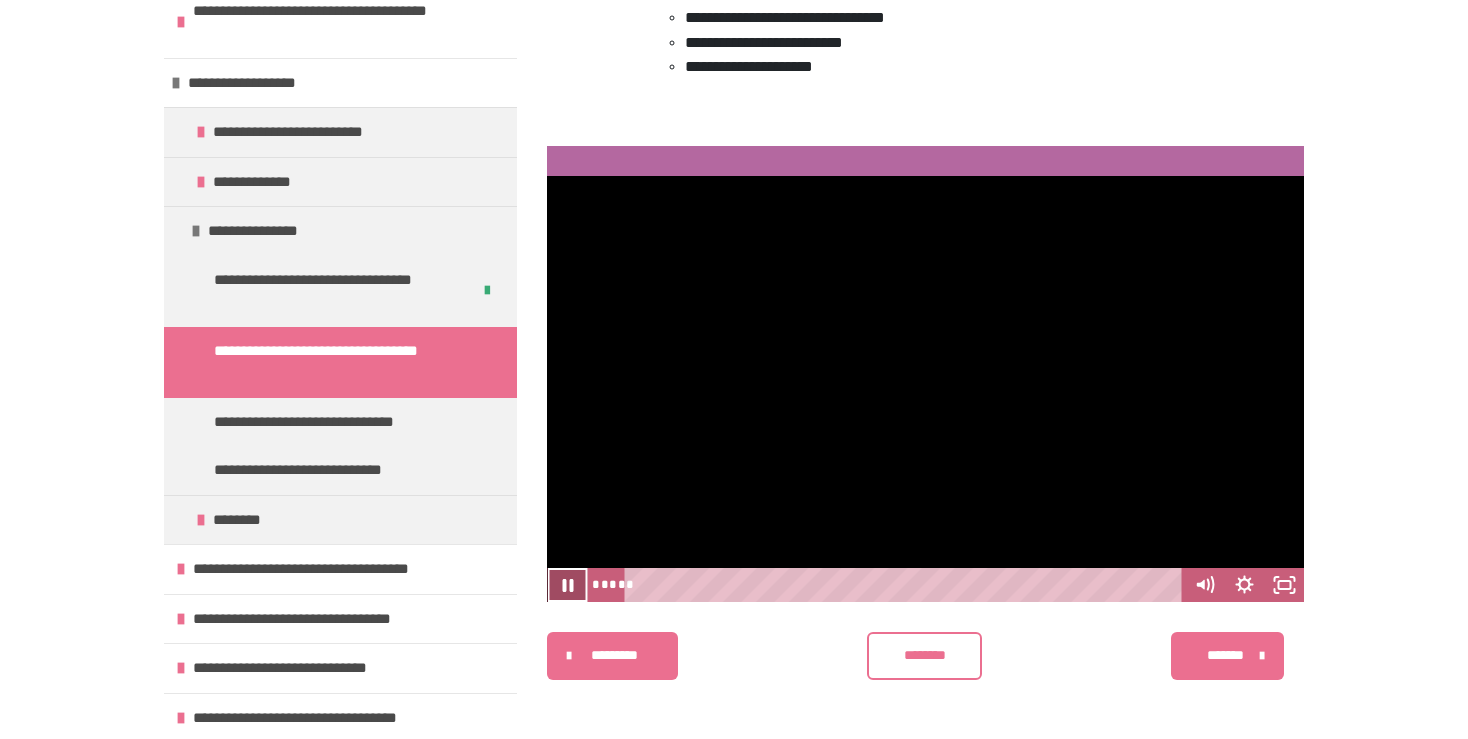 click 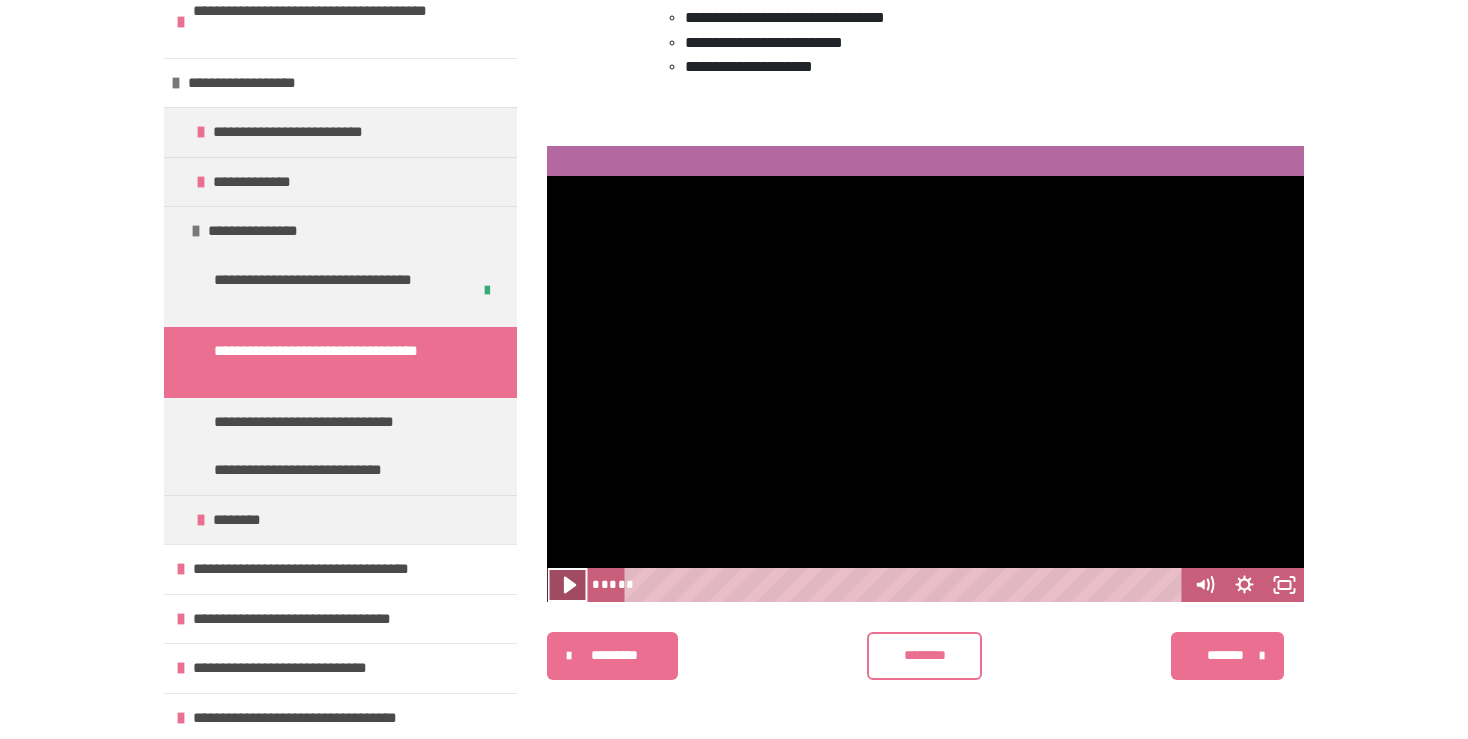 click 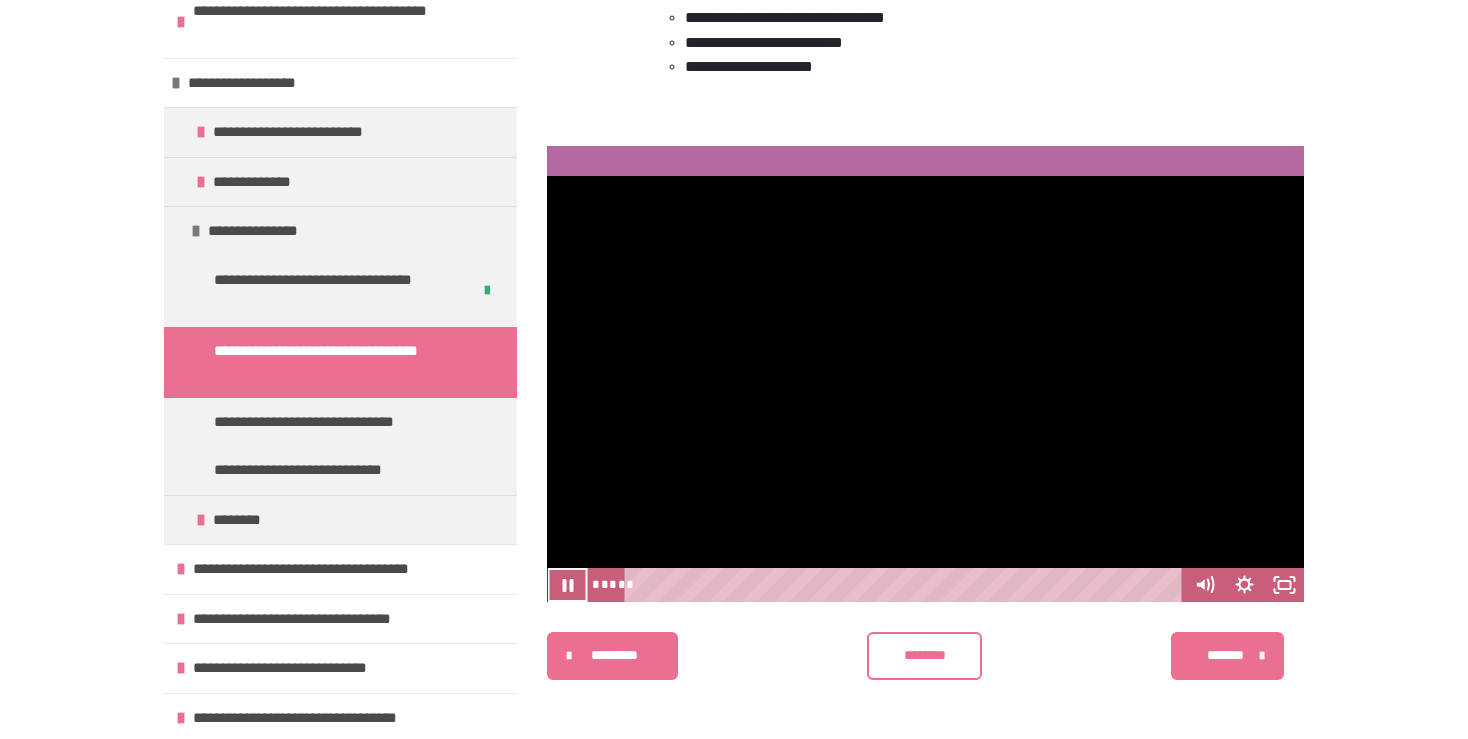 click on "********" at bounding box center [925, 655] 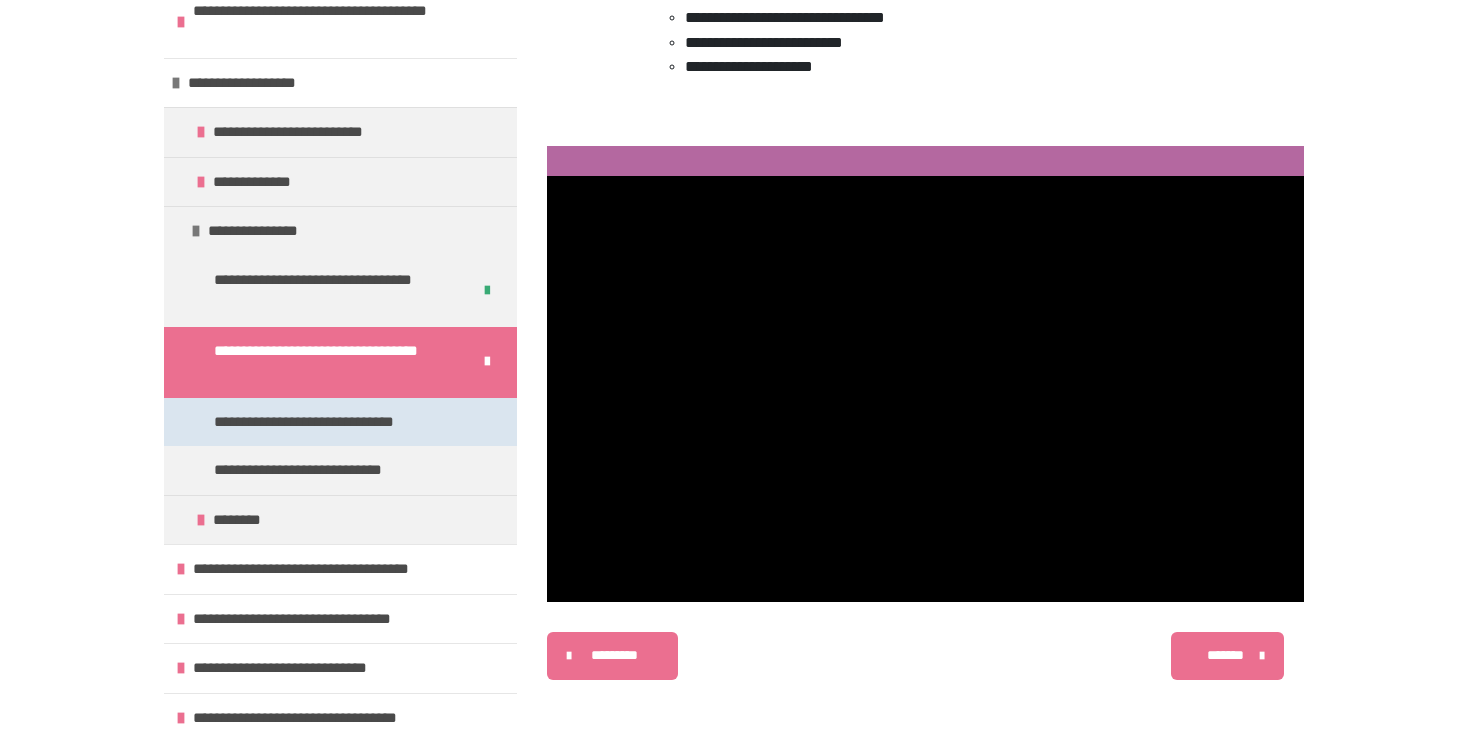 click on "**********" at bounding box center (331, 422) 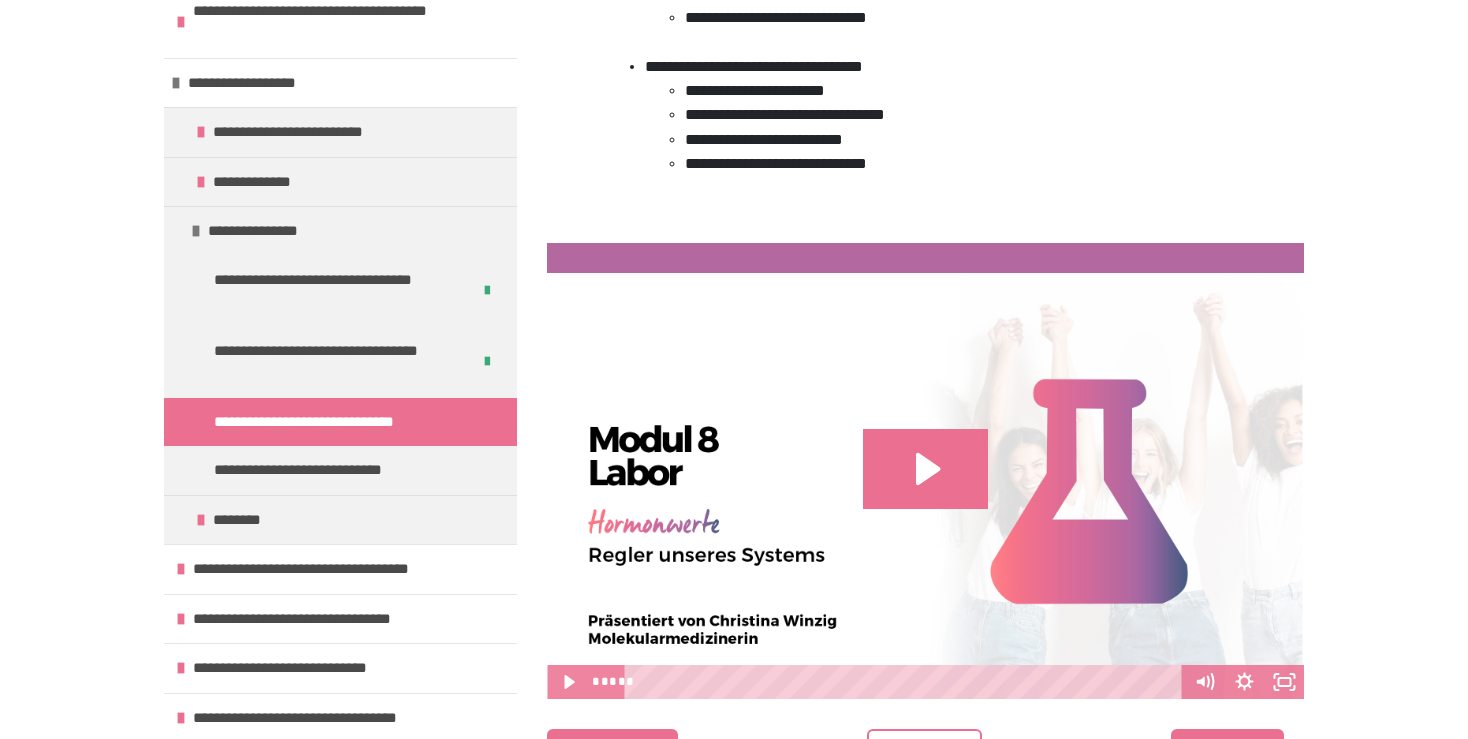 scroll, scrollTop: 680, scrollLeft: 0, axis: vertical 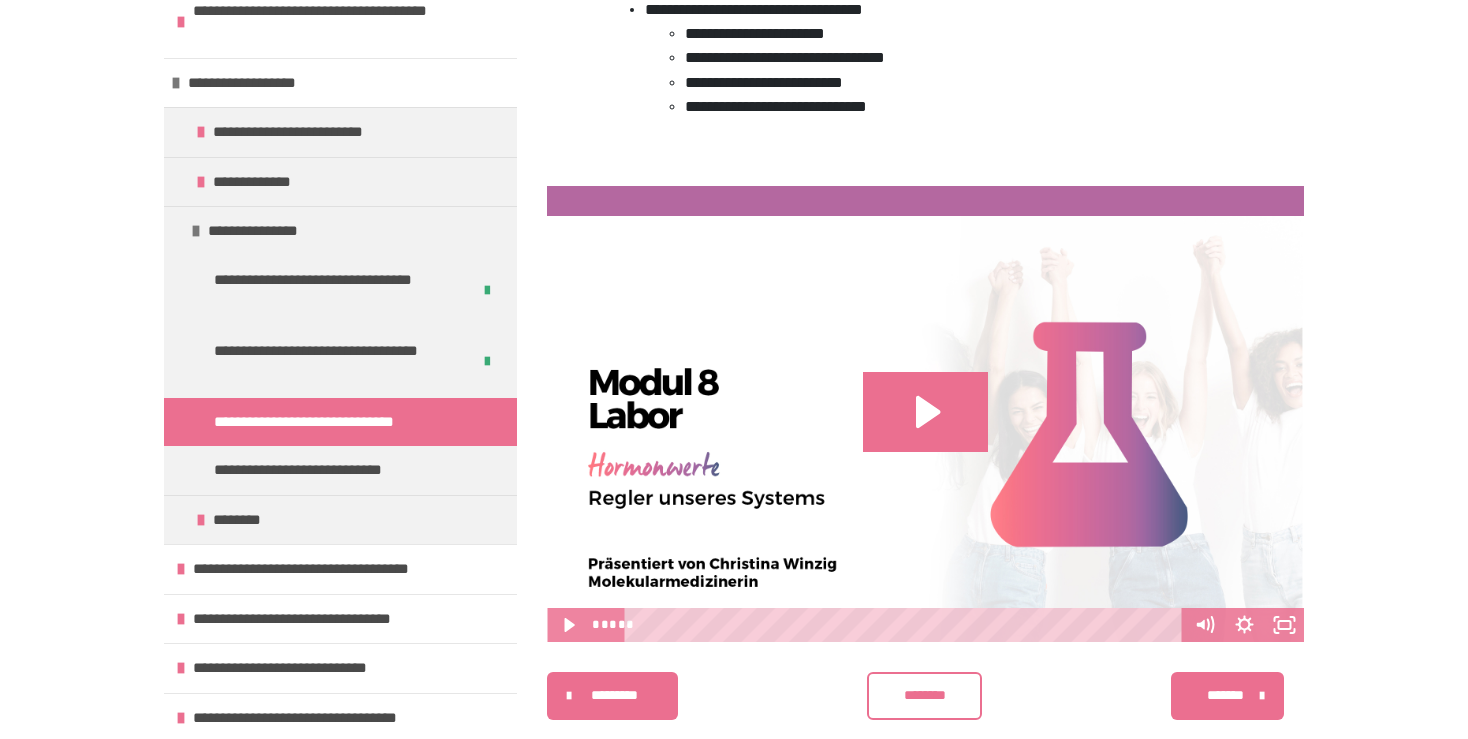 drag, startPoint x: 1478, startPoint y: 269, endPoint x: 1454, endPoint y: 432, distance: 164.7574 